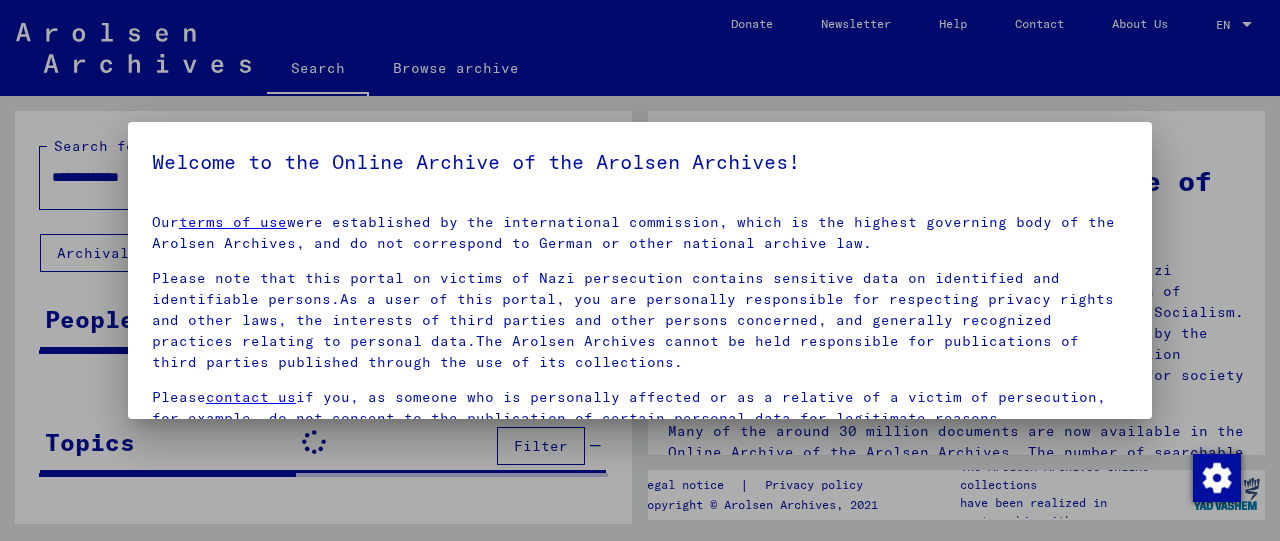 scroll, scrollTop: 0, scrollLeft: 0, axis: both 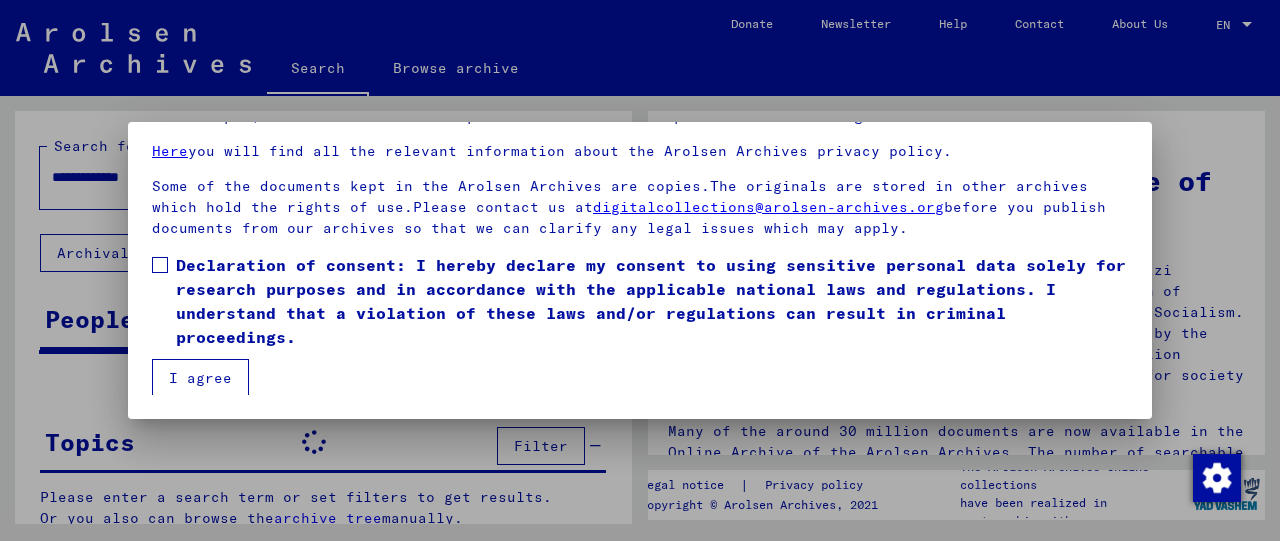 click on "Declaration of consent: I hereby declare my consent to using sensitive personal data solely for research purposes and in accordance with the applicable national laws and regulations. I understand that a violation of these laws and/or regulations can result in criminal proceedings." at bounding box center (652, 301) 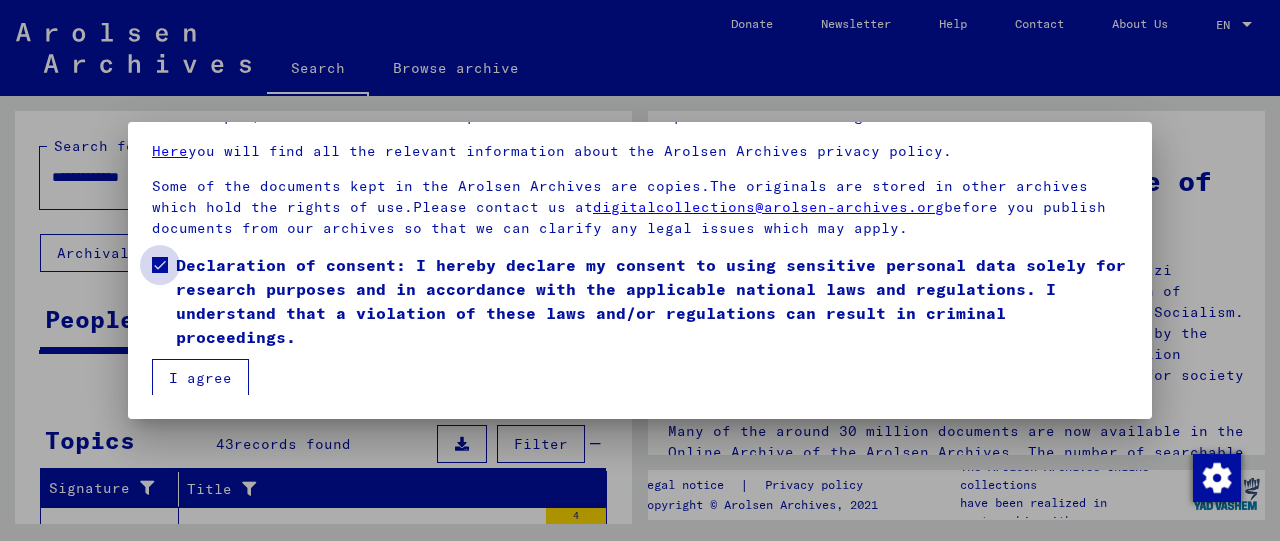 click on "I agree" at bounding box center (200, 378) 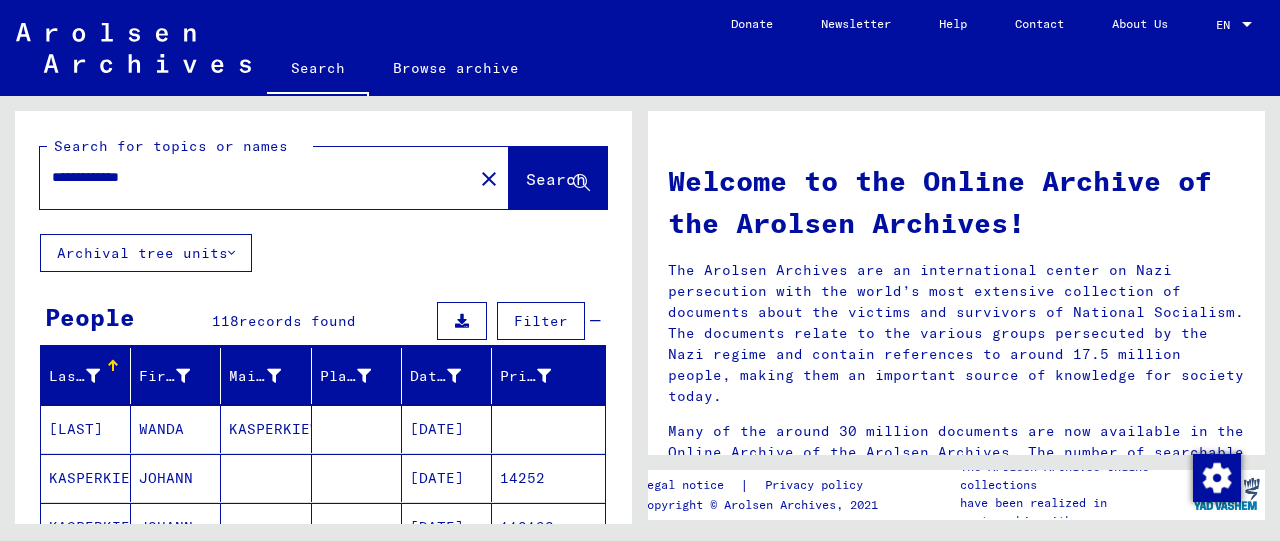 drag, startPoint x: 196, startPoint y: 177, endPoint x: -81, endPoint y: 203, distance: 278.21753 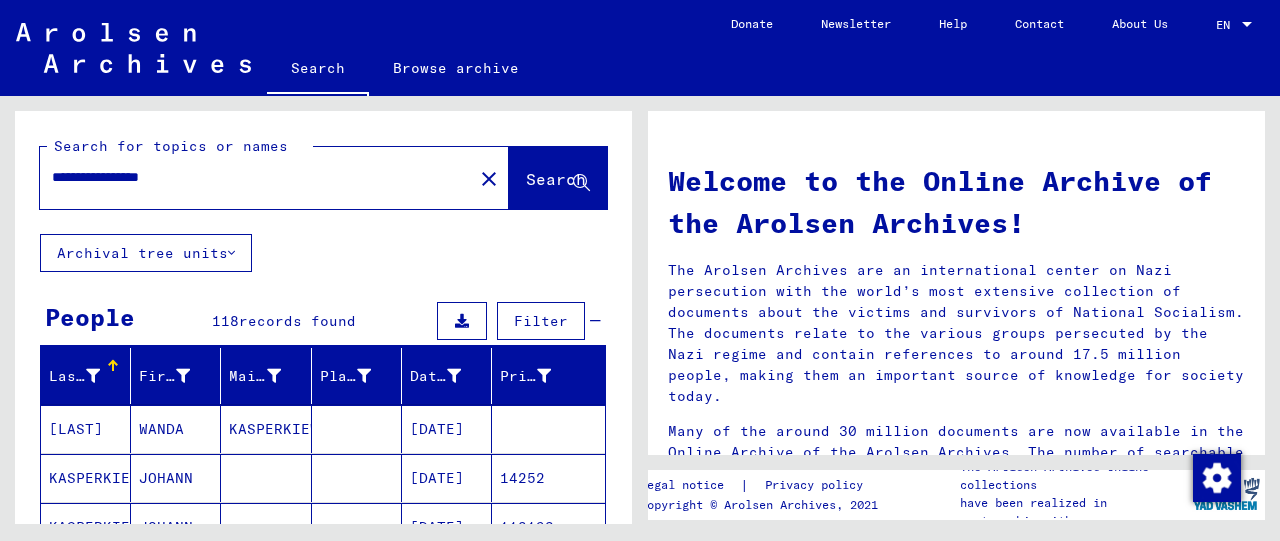 type on "**********" 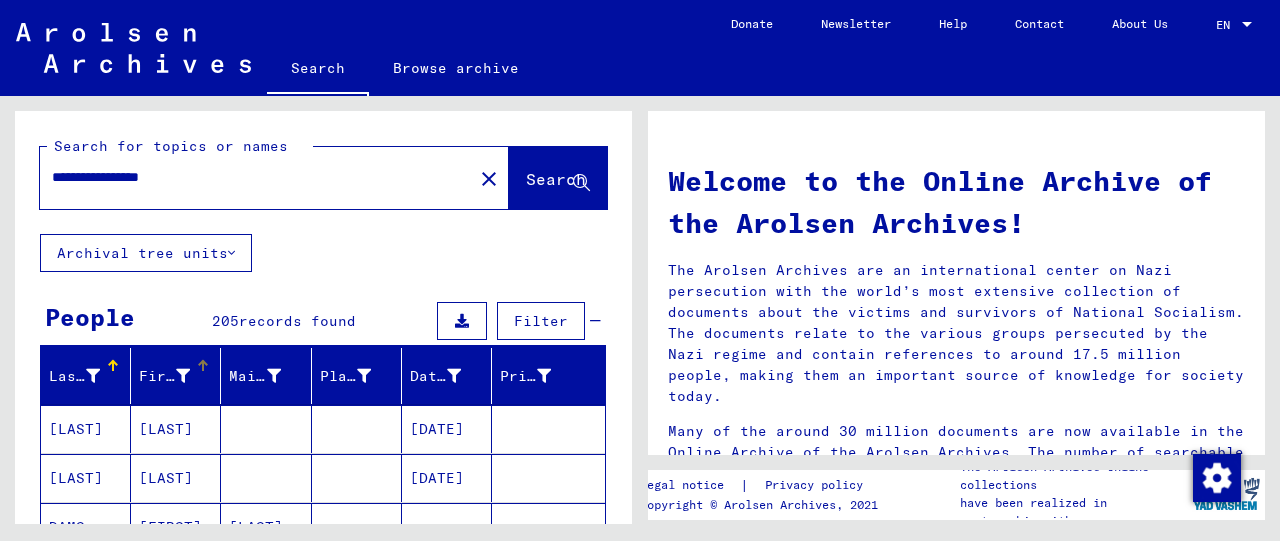 scroll, scrollTop: 208, scrollLeft: 0, axis: vertical 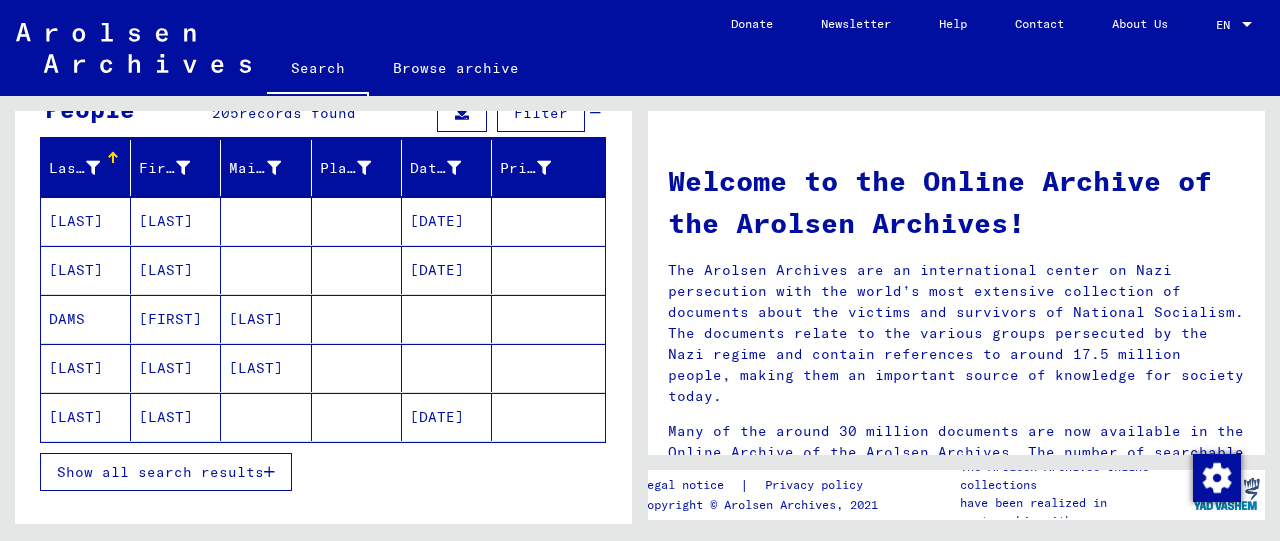 click on "Show all search results" at bounding box center (160, 472) 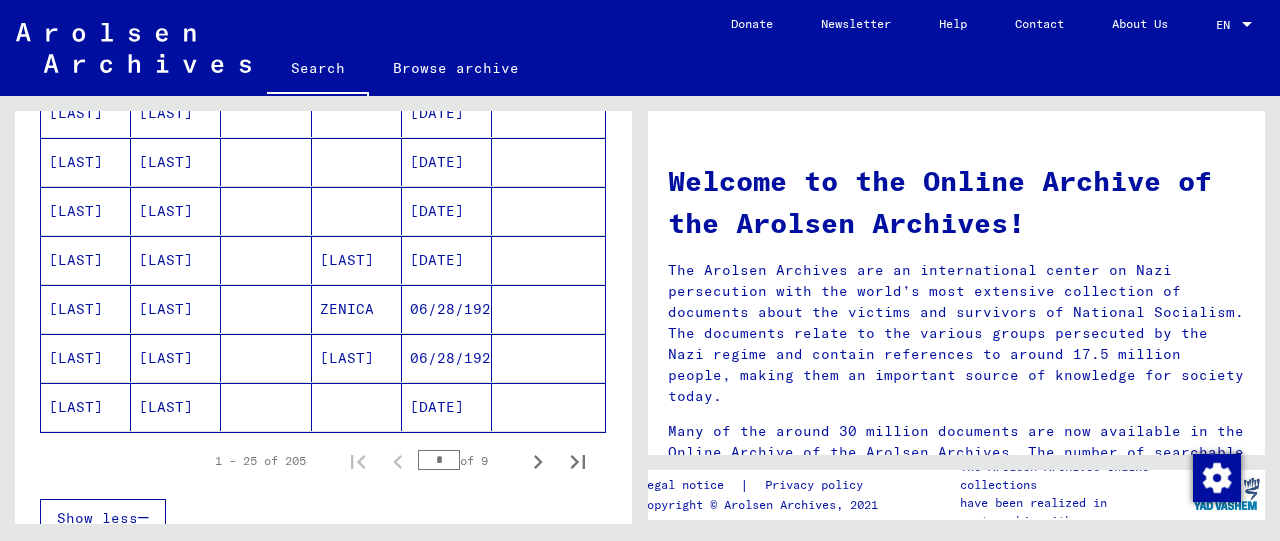 scroll, scrollTop: 1248, scrollLeft: 0, axis: vertical 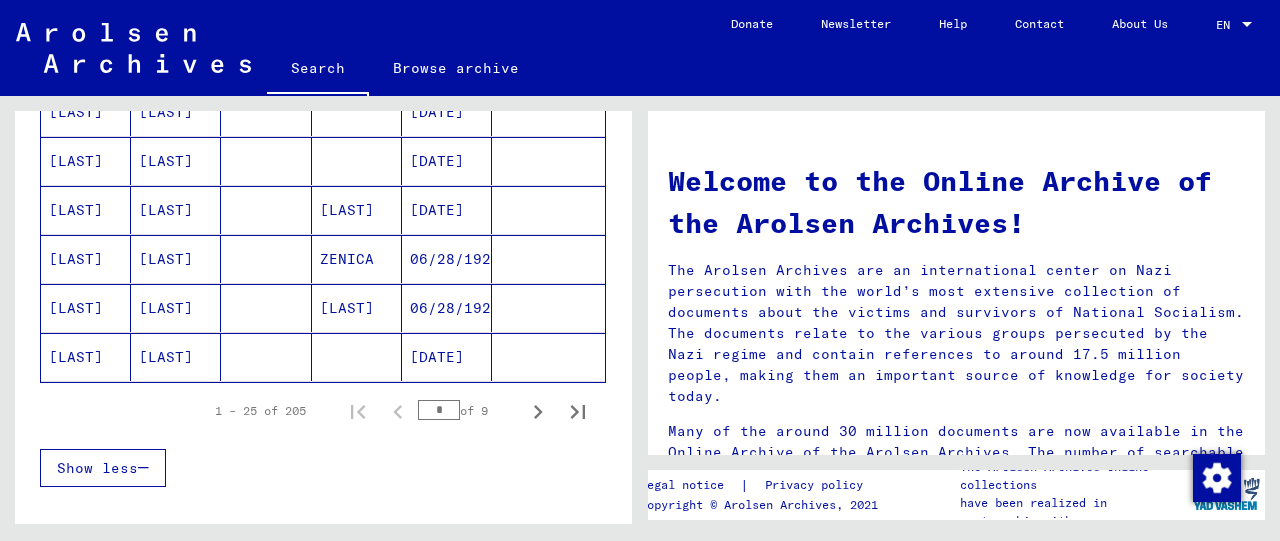 click on "[LAST]" at bounding box center [176, 357] 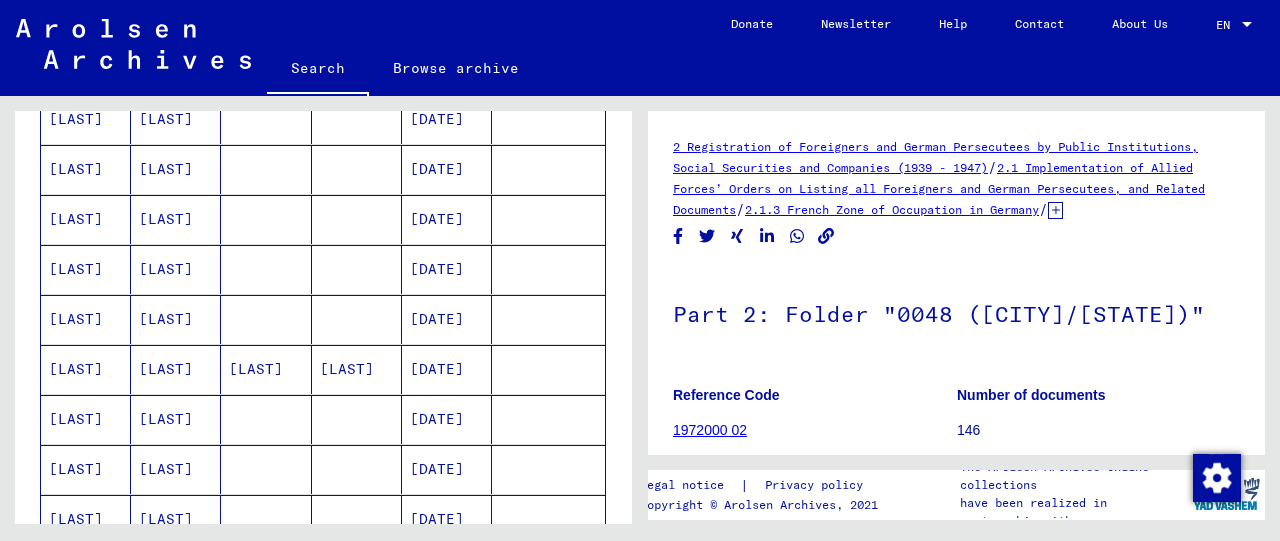 scroll, scrollTop: 949, scrollLeft: 0, axis: vertical 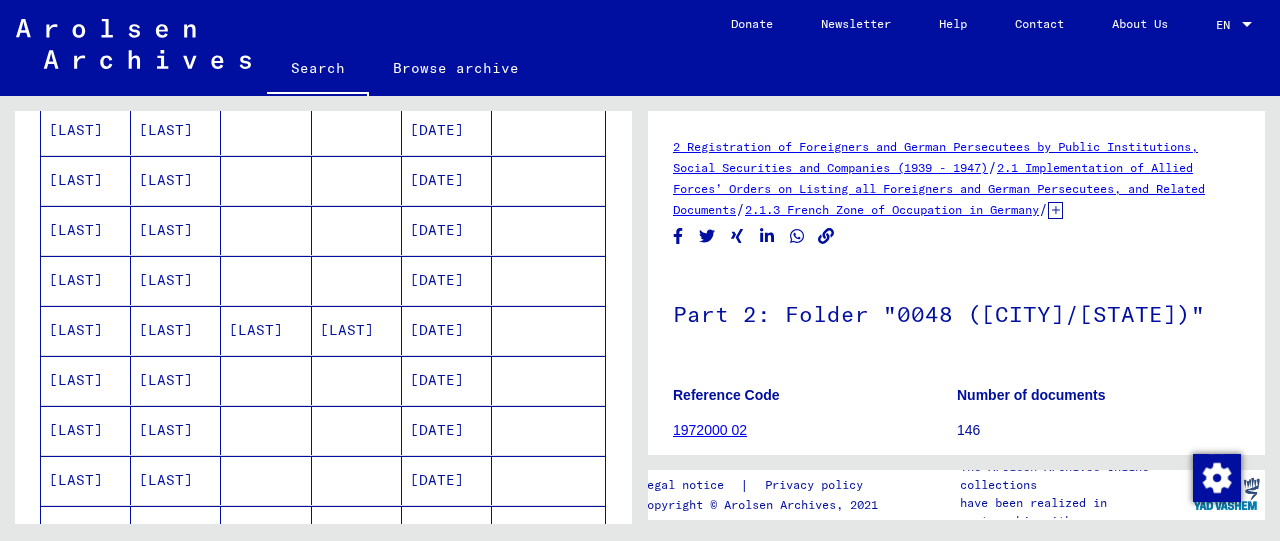 click on "[LAST]" at bounding box center [176, 530] 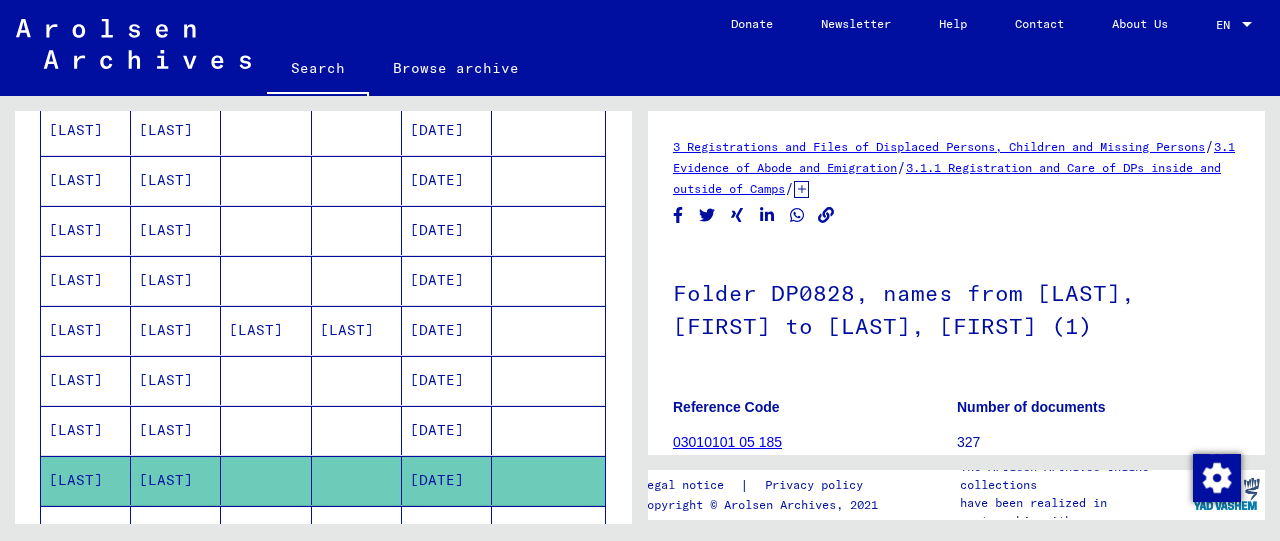 scroll, scrollTop: 1157, scrollLeft: 0, axis: vertical 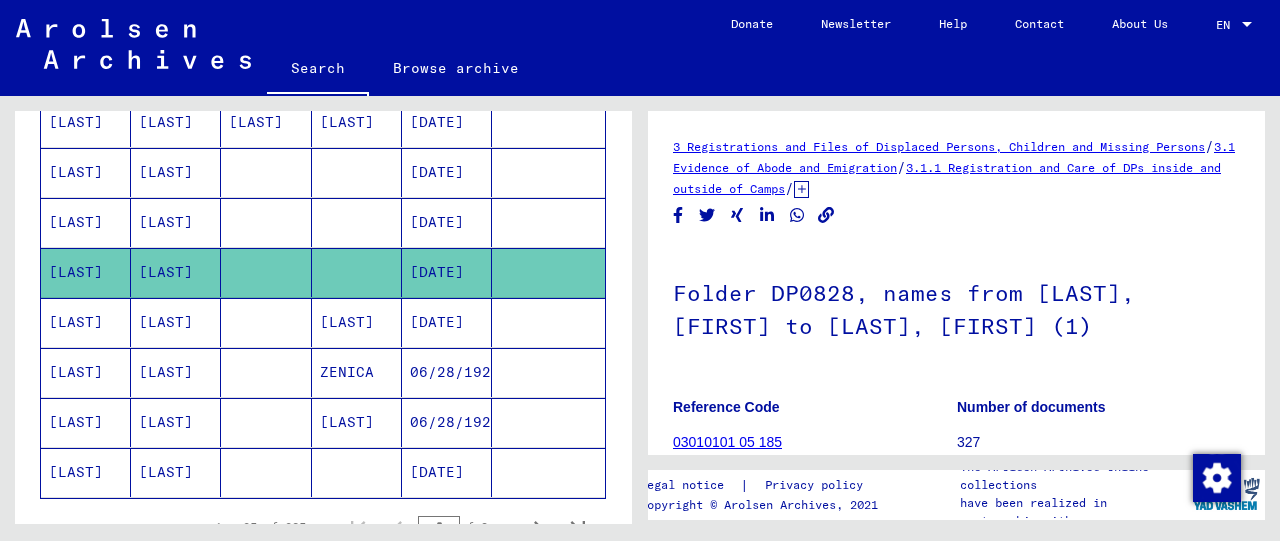 click on "[LAST]" at bounding box center [176, 422] 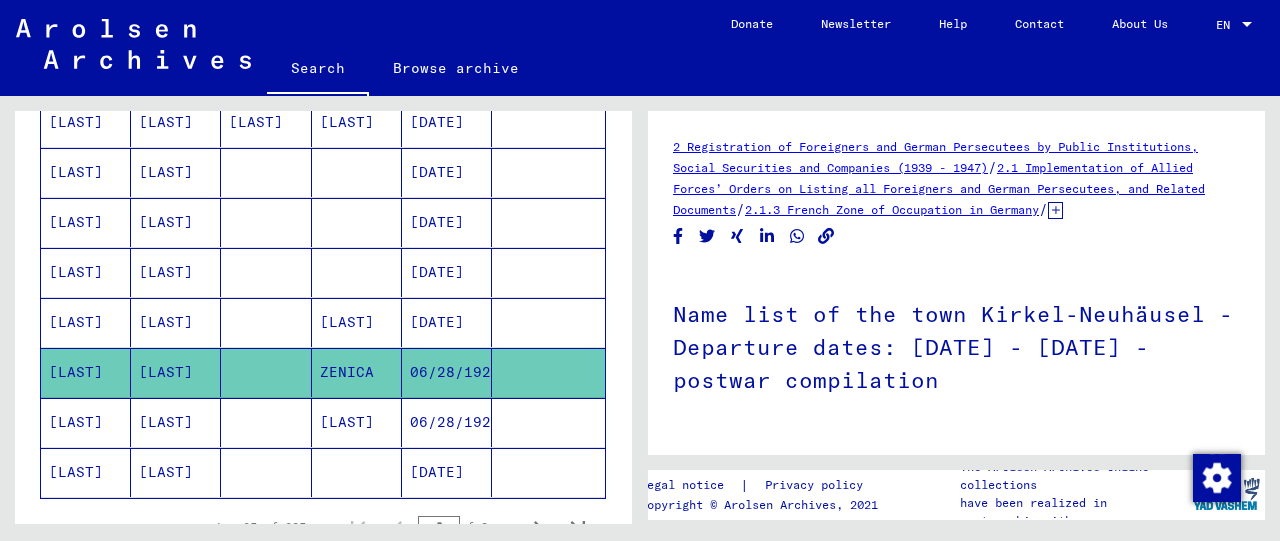 click on "[LAST]" at bounding box center [176, 372] 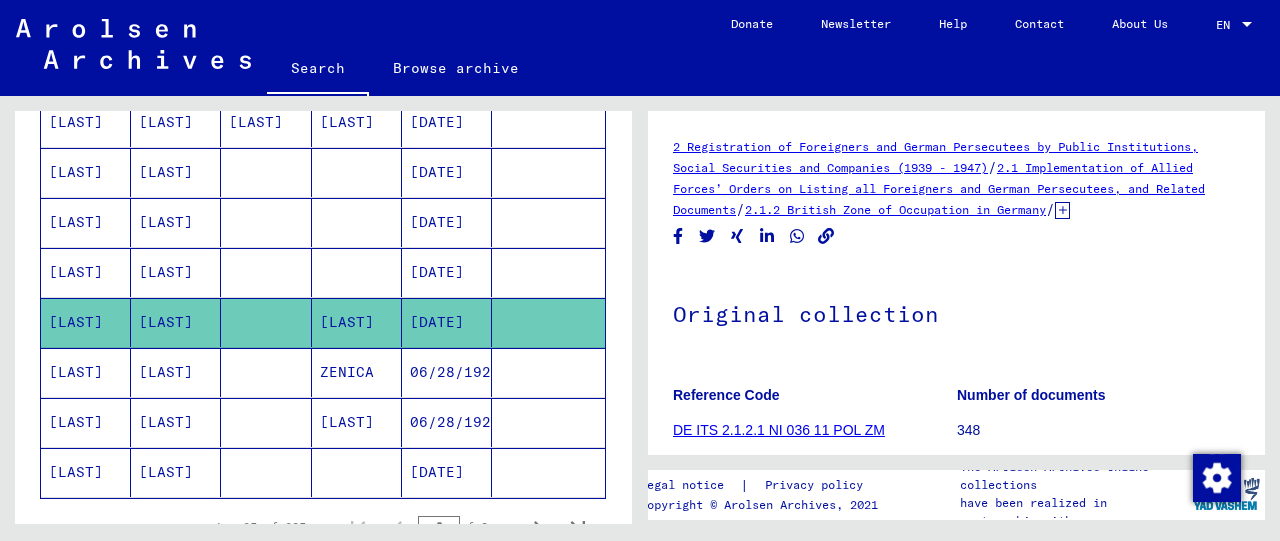 click on "[LAST]" at bounding box center (176, 472) 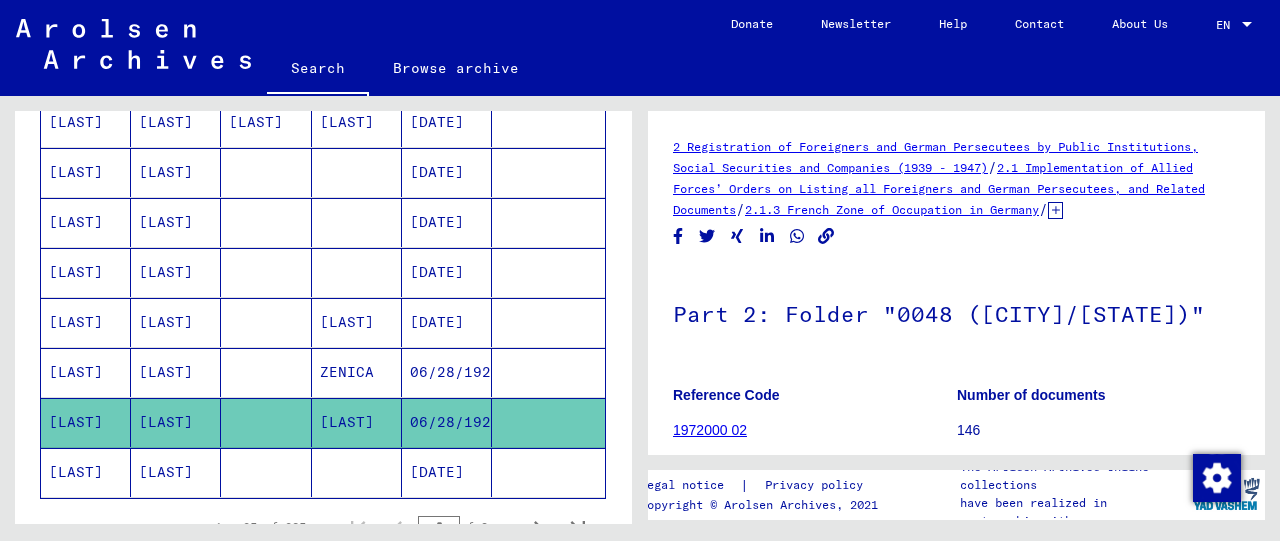 click on "[LAST]" 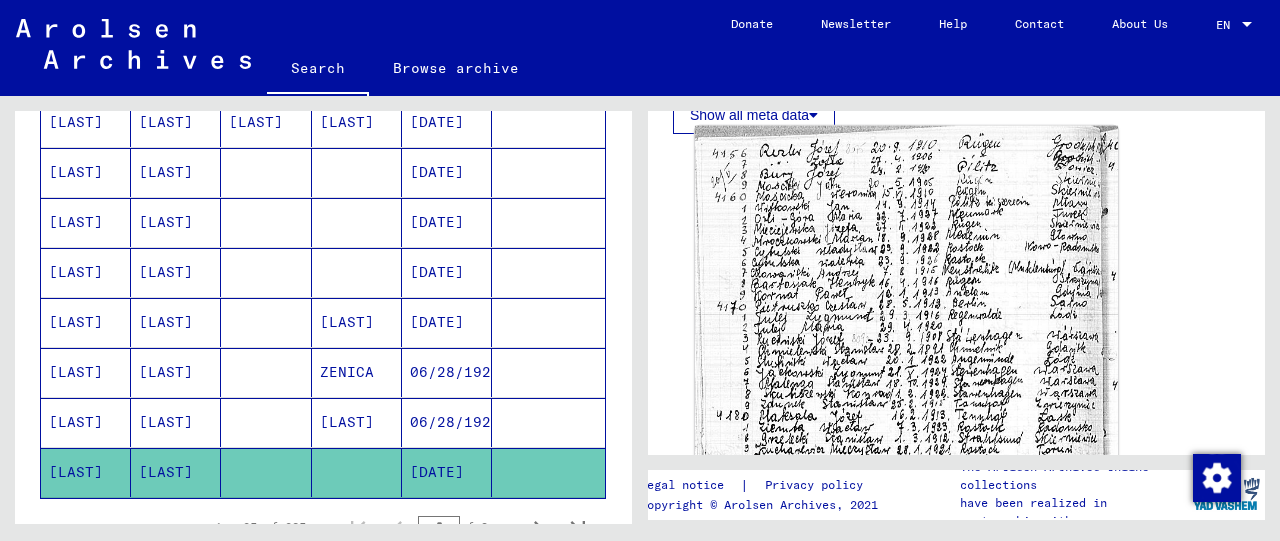 scroll, scrollTop: 624, scrollLeft: 0, axis: vertical 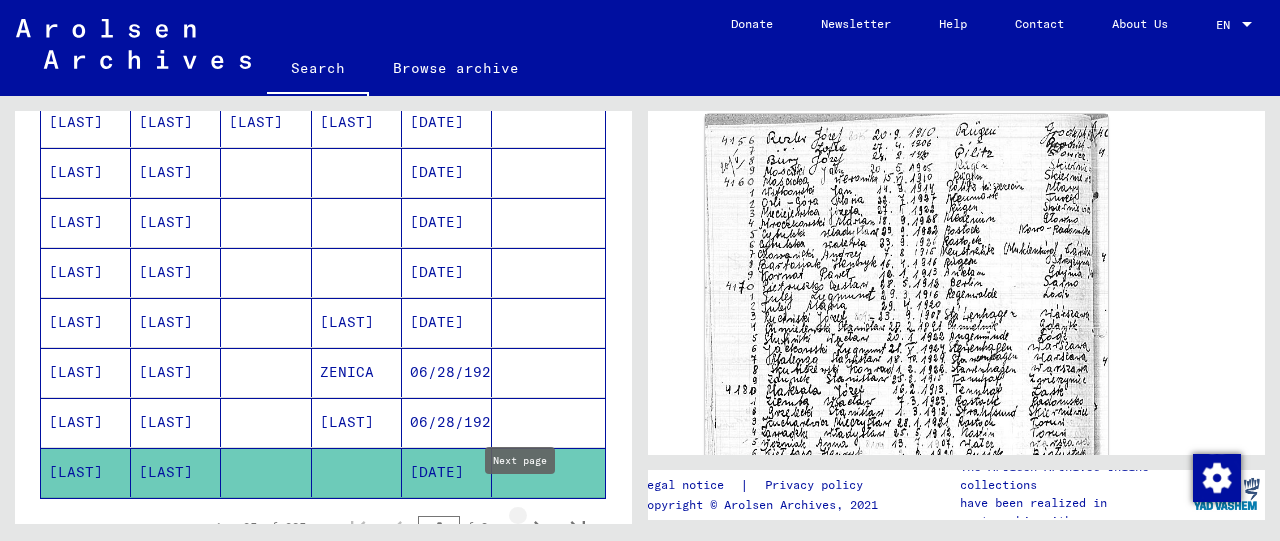 click 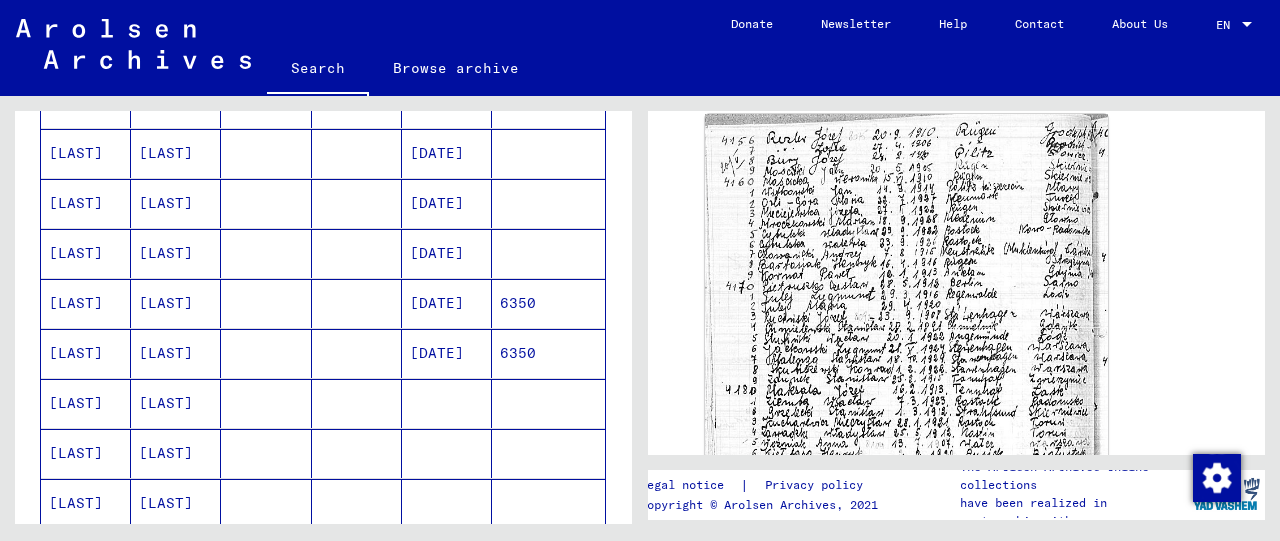 scroll, scrollTop: 520, scrollLeft: 0, axis: vertical 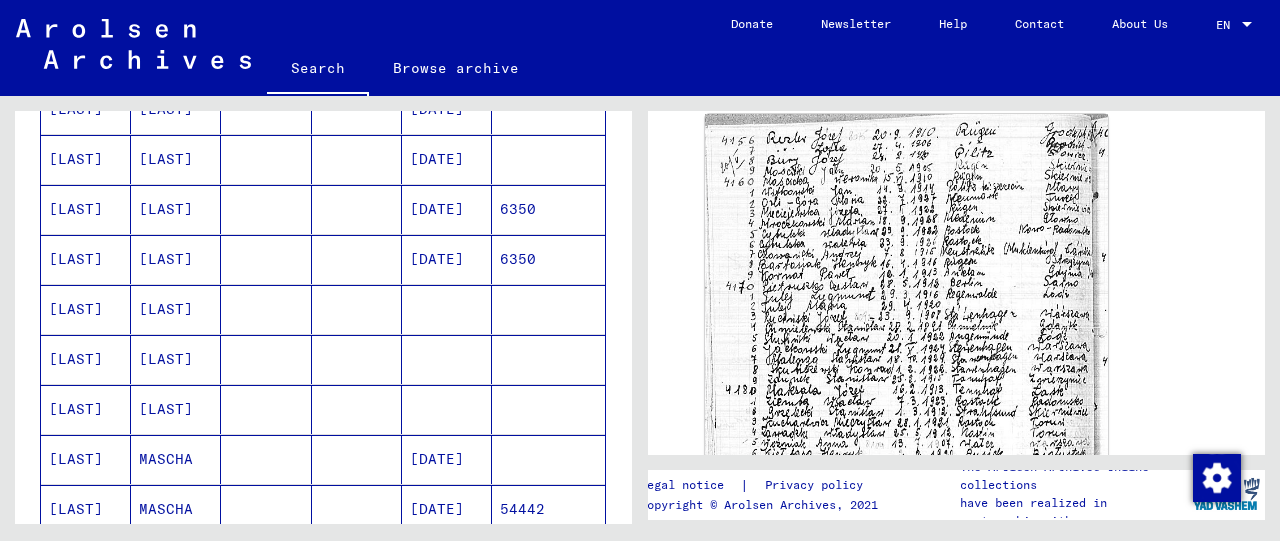 click at bounding box center (266, 359) 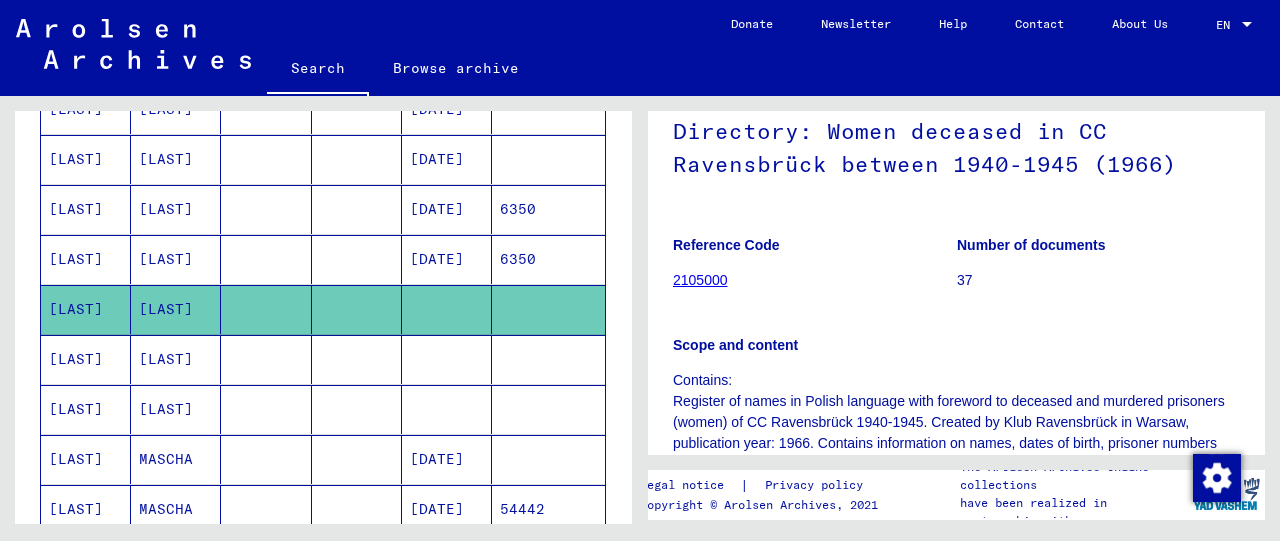 scroll, scrollTop: 208, scrollLeft: 0, axis: vertical 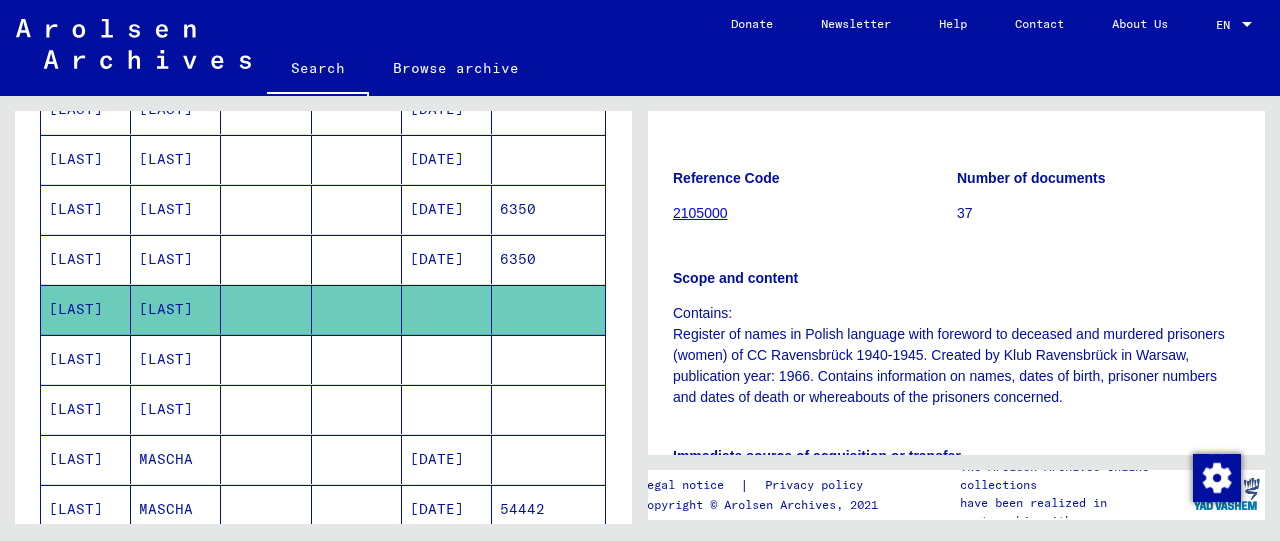 click at bounding box center (266, 409) 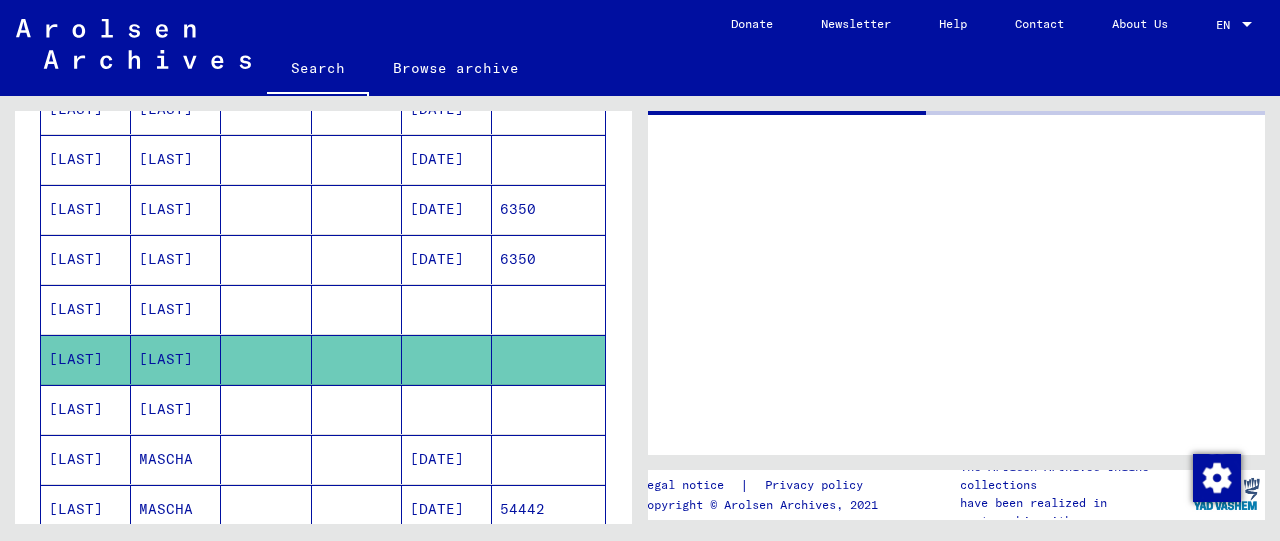 scroll, scrollTop: 0, scrollLeft: 0, axis: both 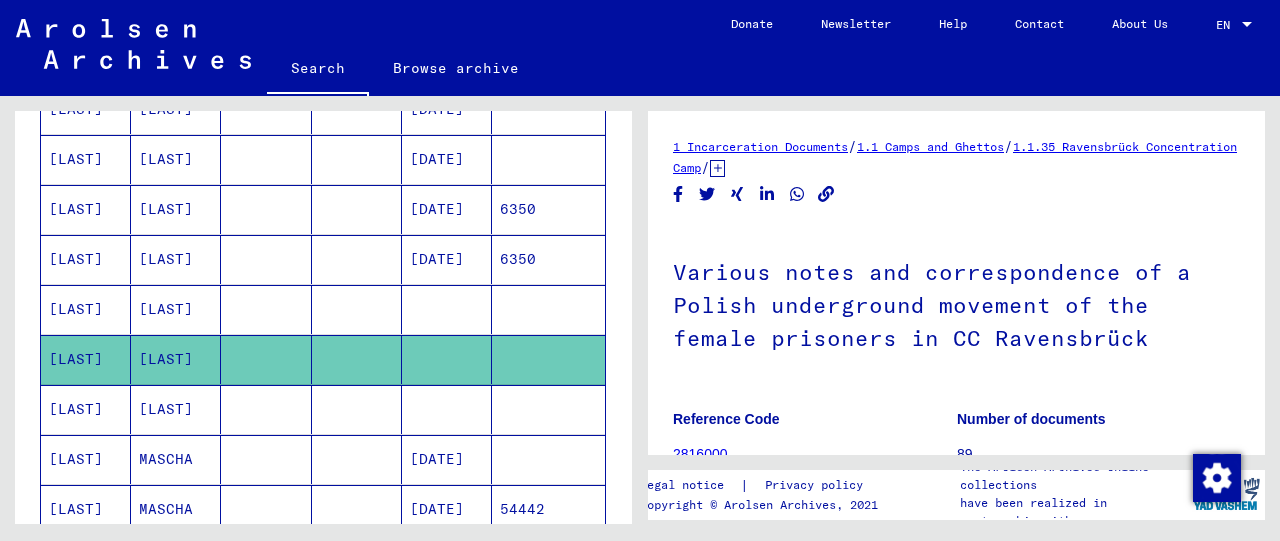 click at bounding box center (266, 459) 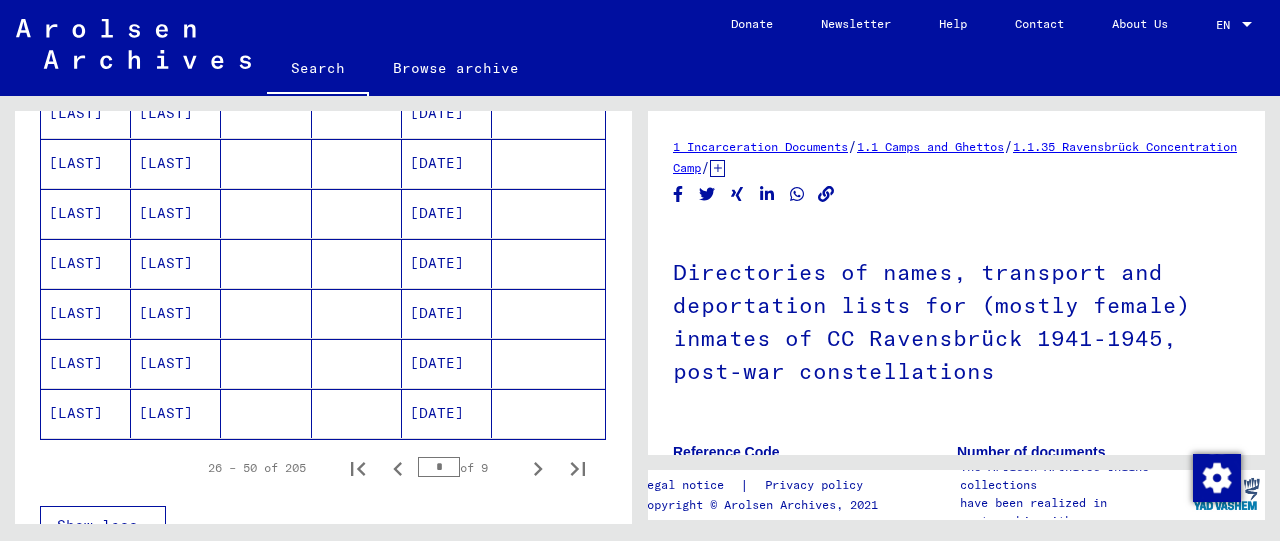 scroll, scrollTop: 1248, scrollLeft: 0, axis: vertical 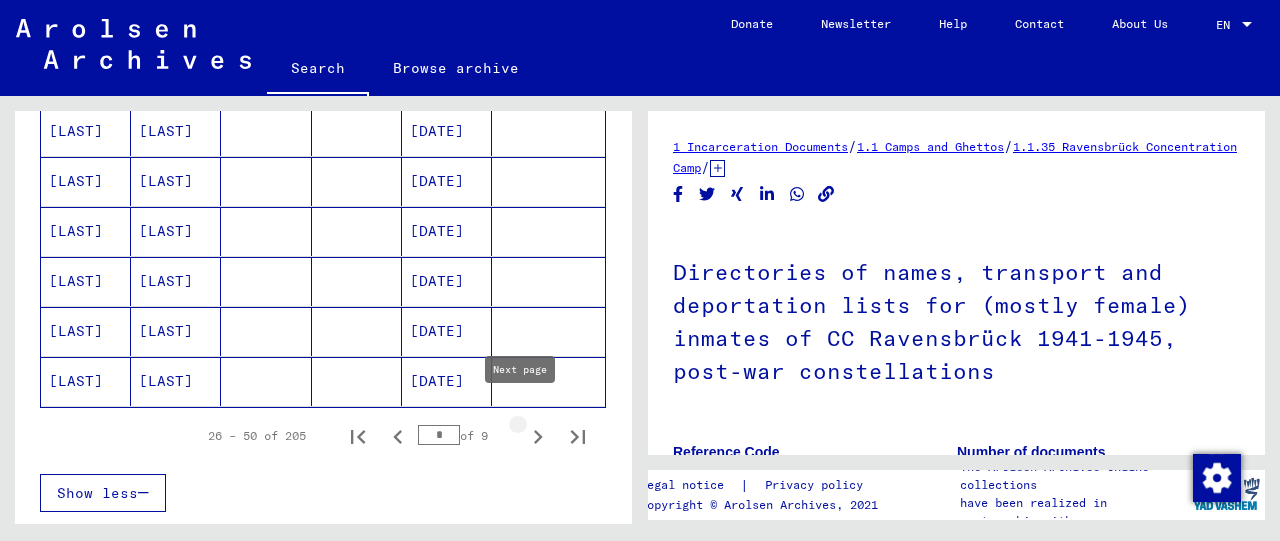 click 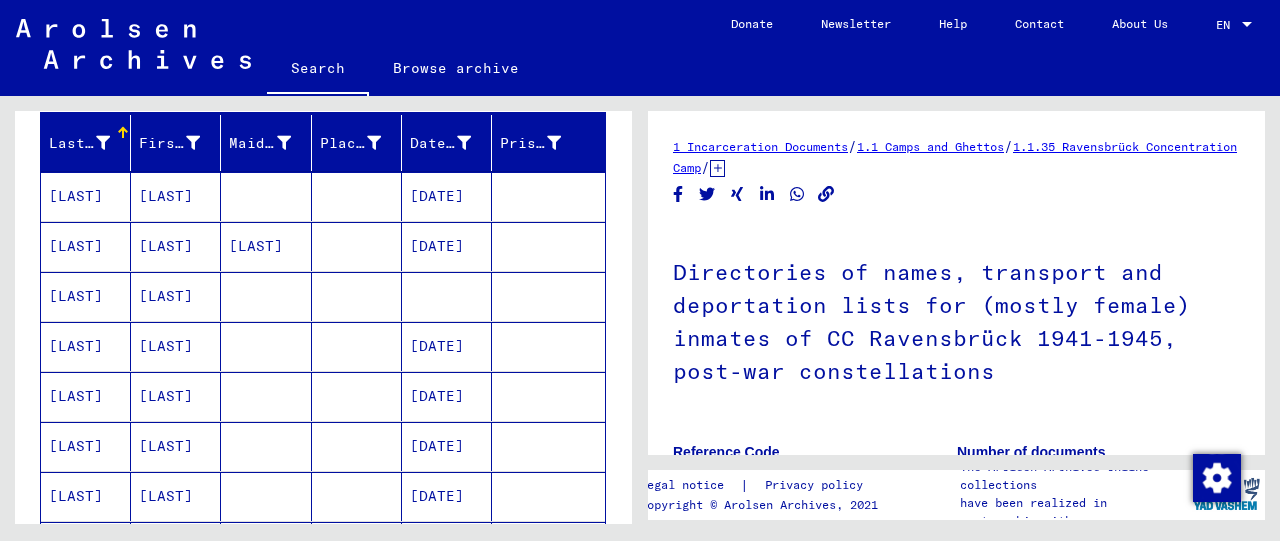 scroll, scrollTop: 104, scrollLeft: 0, axis: vertical 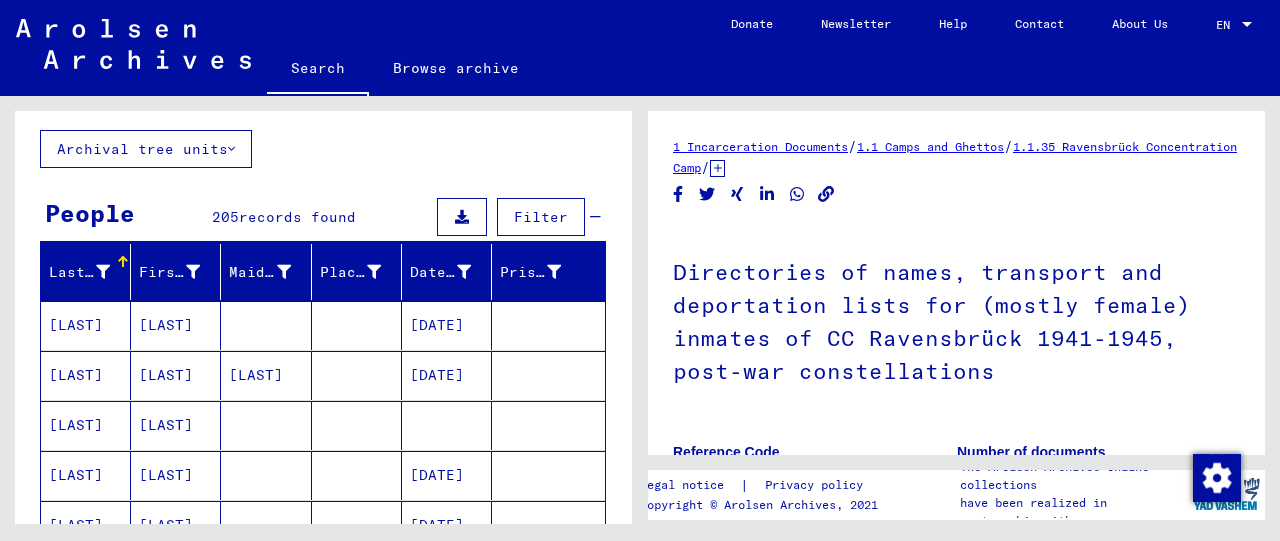 click at bounding box center (266, 475) 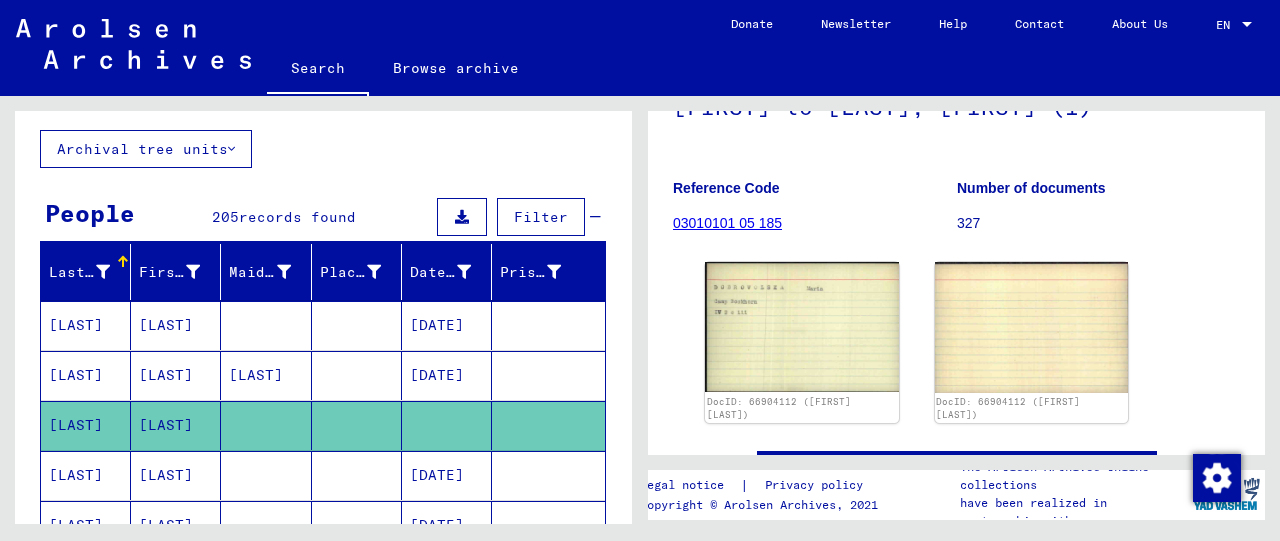 scroll, scrollTop: 208, scrollLeft: 0, axis: vertical 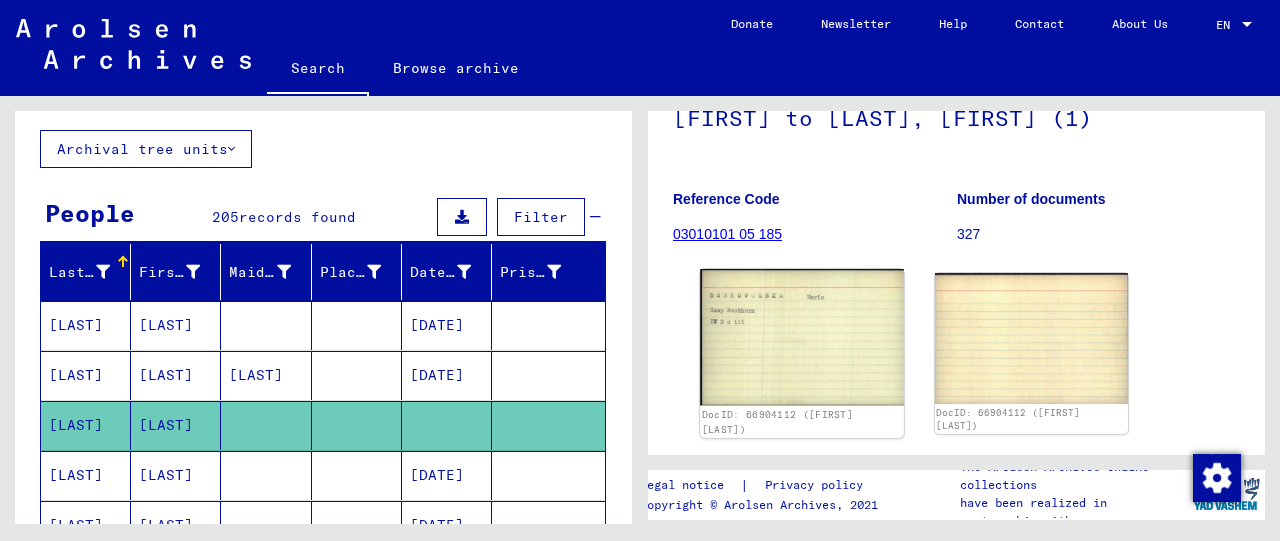 click 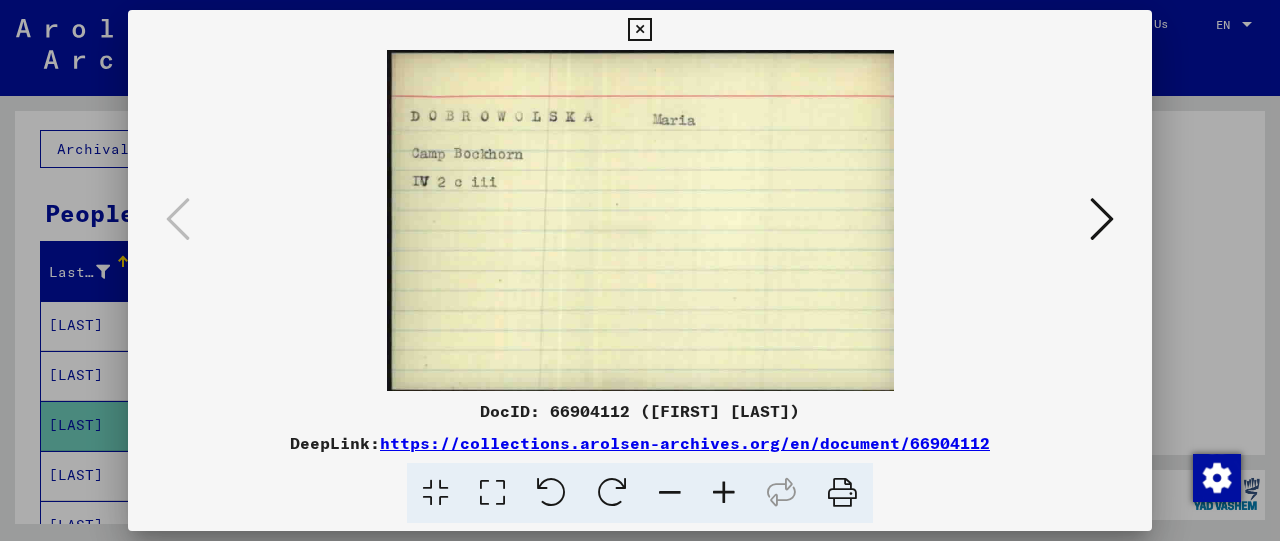click at bounding box center [639, 30] 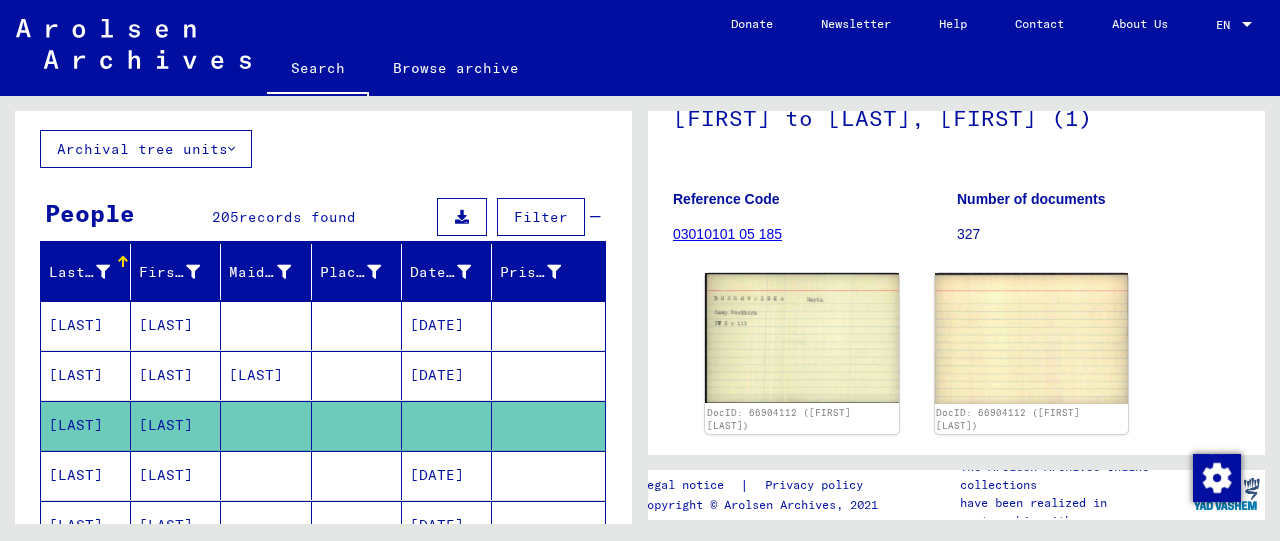 scroll, scrollTop: 624, scrollLeft: 0, axis: vertical 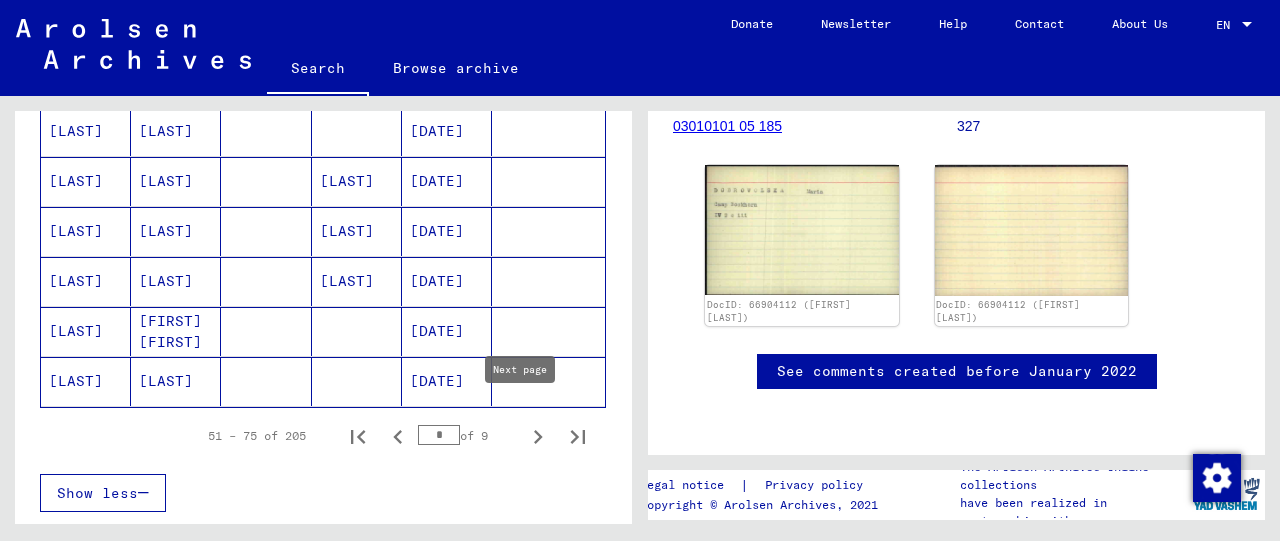 click 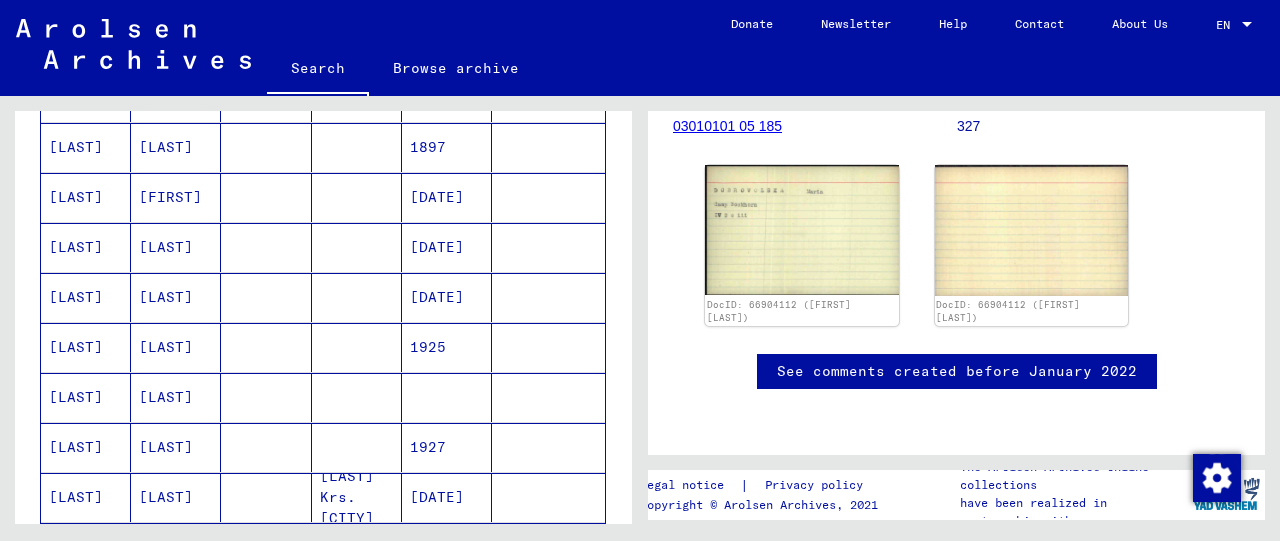 scroll, scrollTop: 1352, scrollLeft: 0, axis: vertical 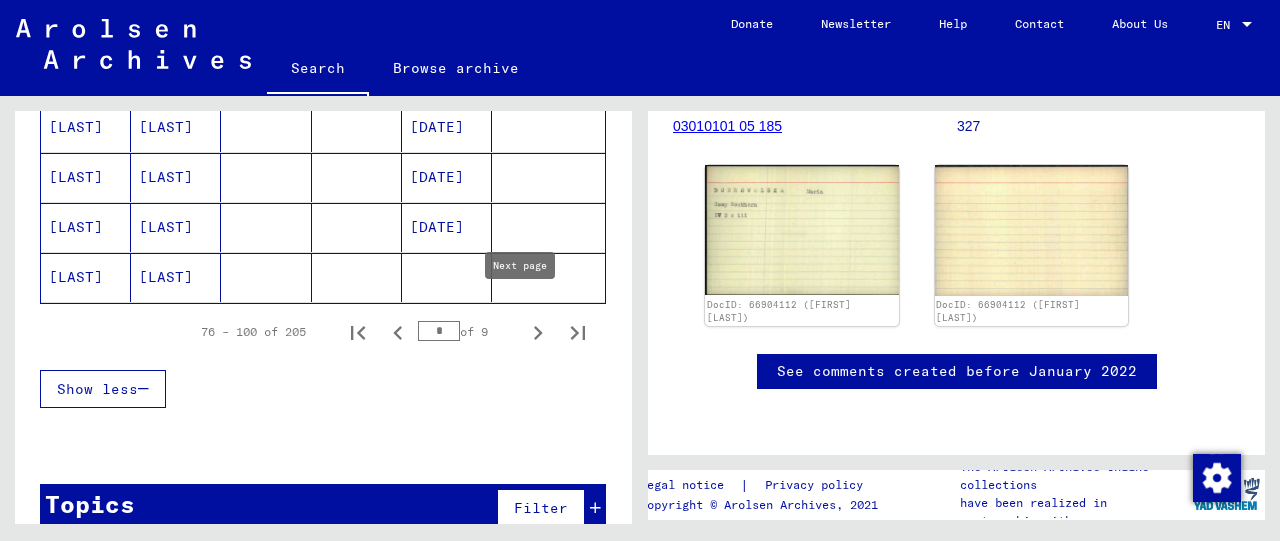 click at bounding box center (538, 332) 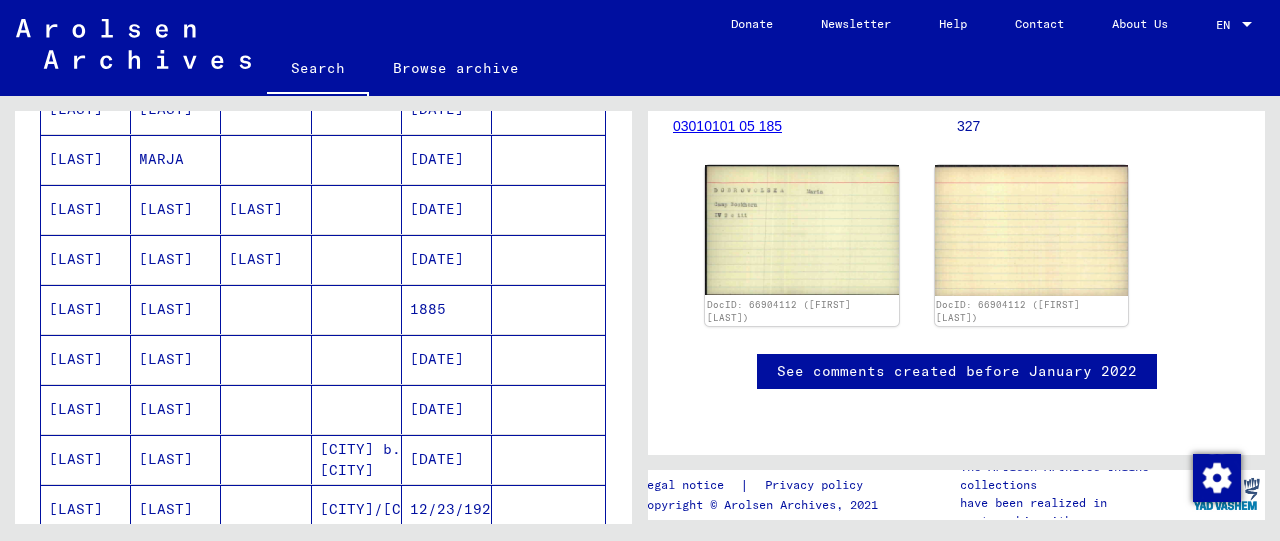 scroll, scrollTop: 104, scrollLeft: 0, axis: vertical 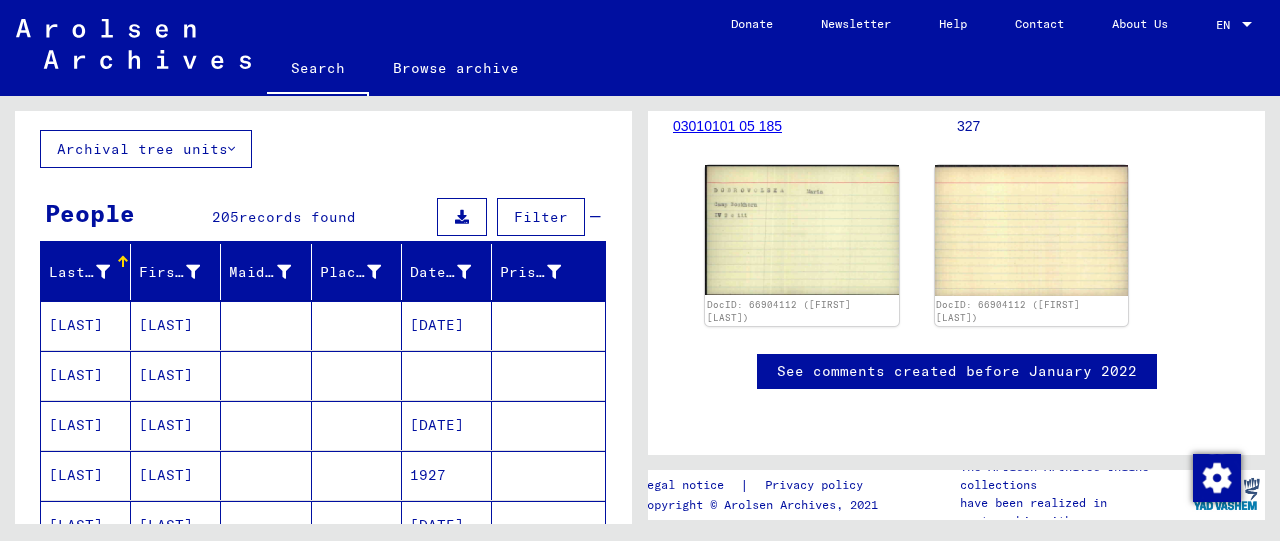 click at bounding box center [357, 525] 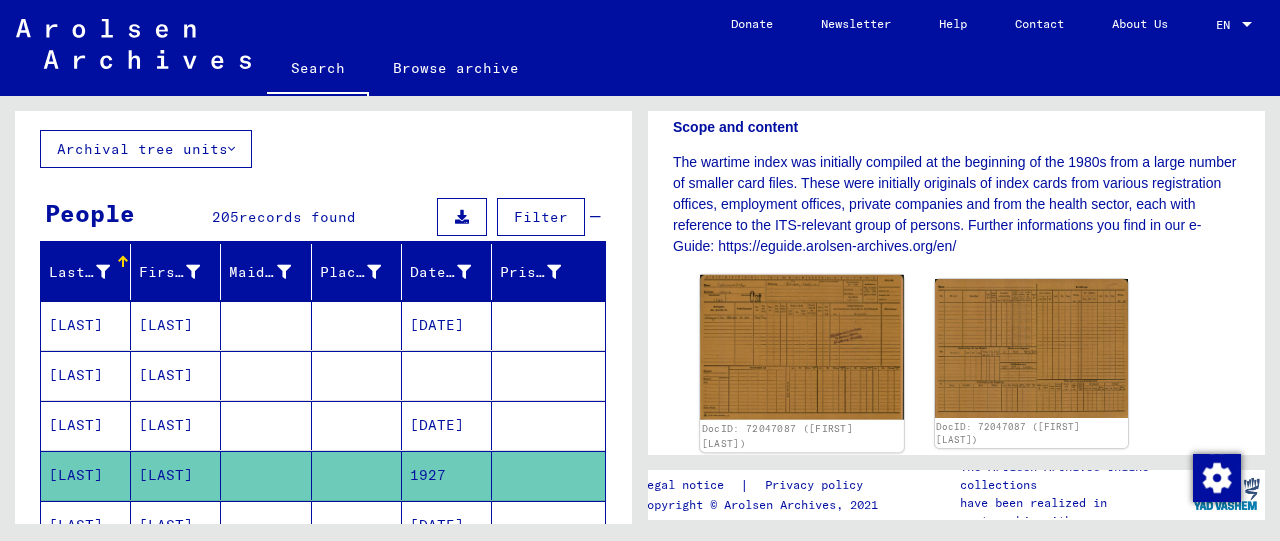 scroll, scrollTop: 624, scrollLeft: 0, axis: vertical 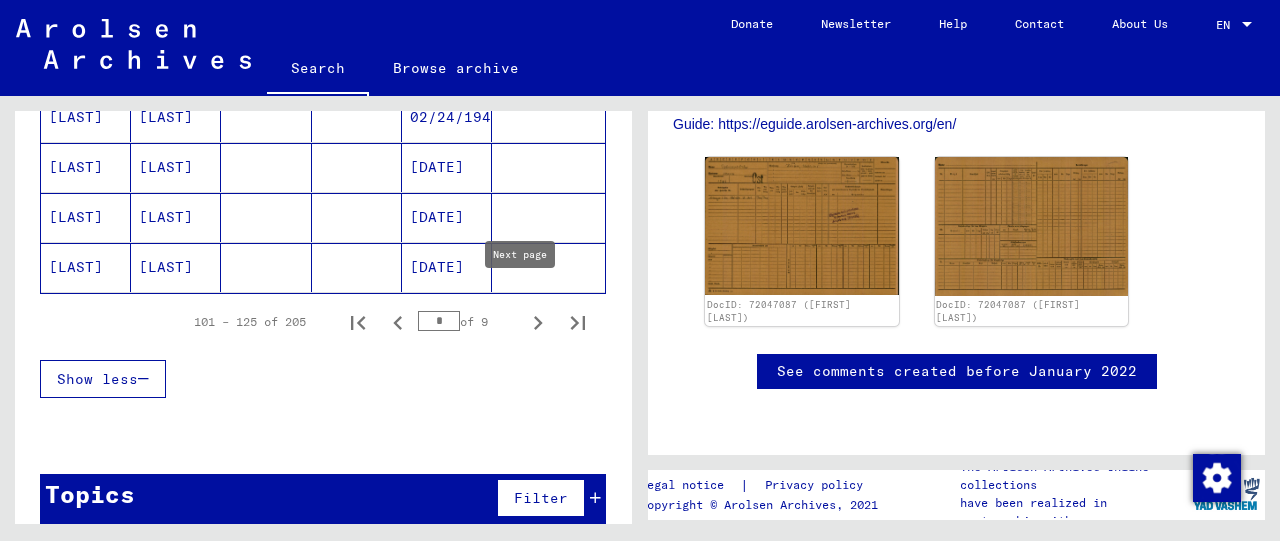 click 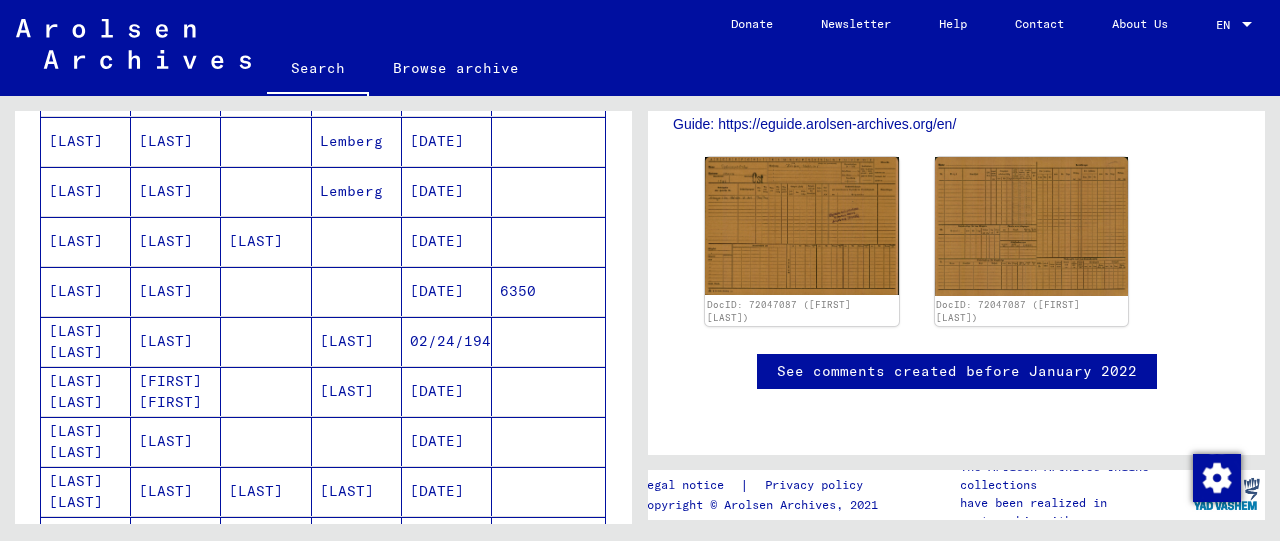 scroll, scrollTop: 426, scrollLeft: 0, axis: vertical 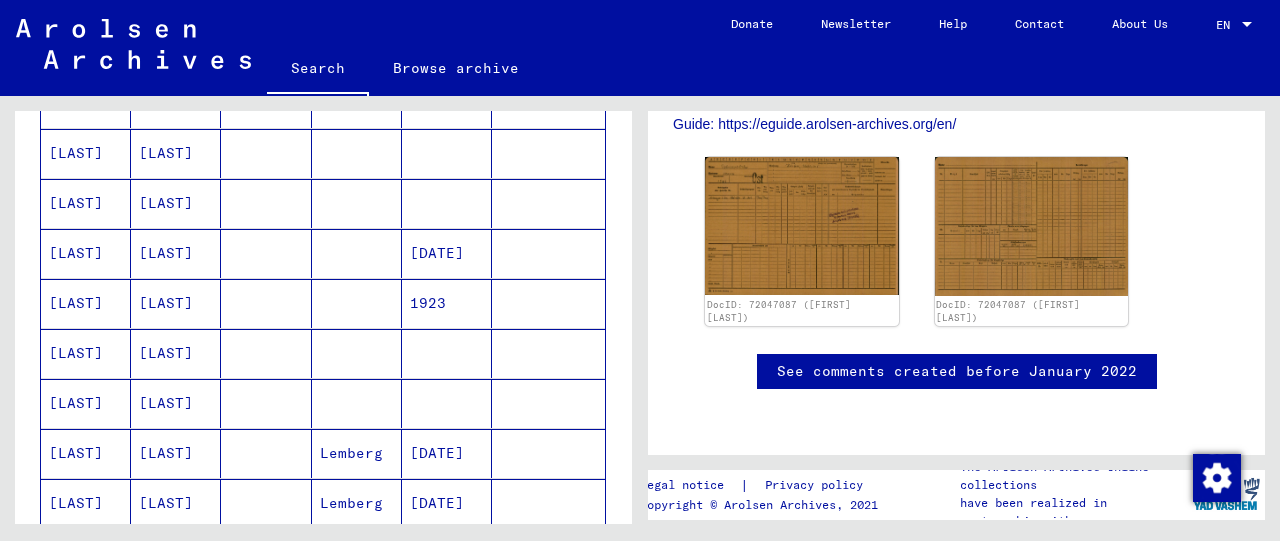 click at bounding box center [357, 453] 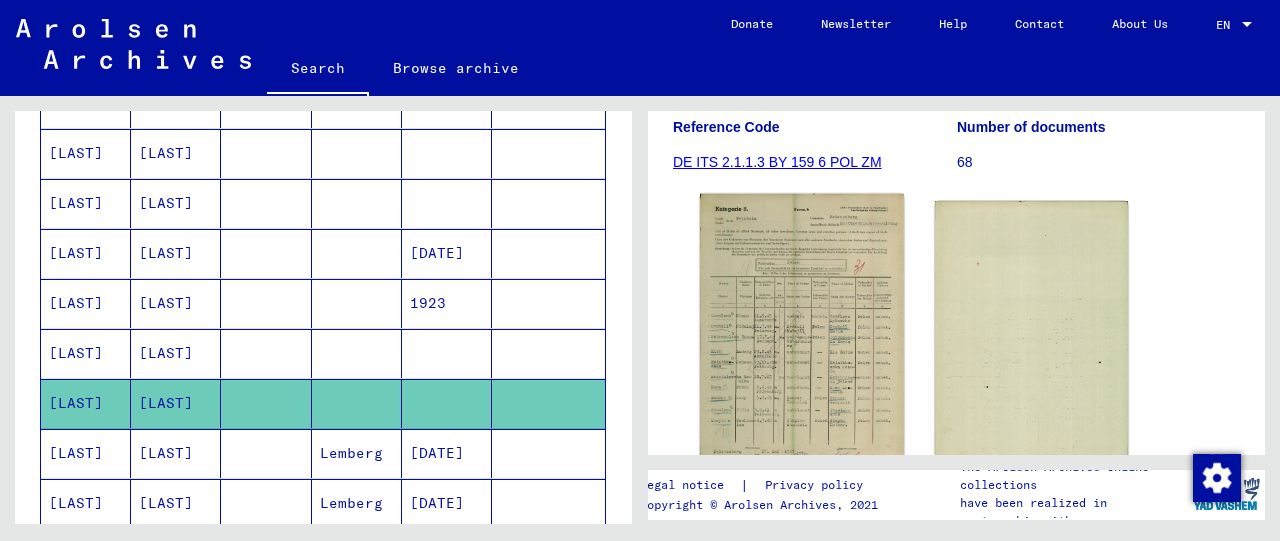 scroll, scrollTop: 312, scrollLeft: 0, axis: vertical 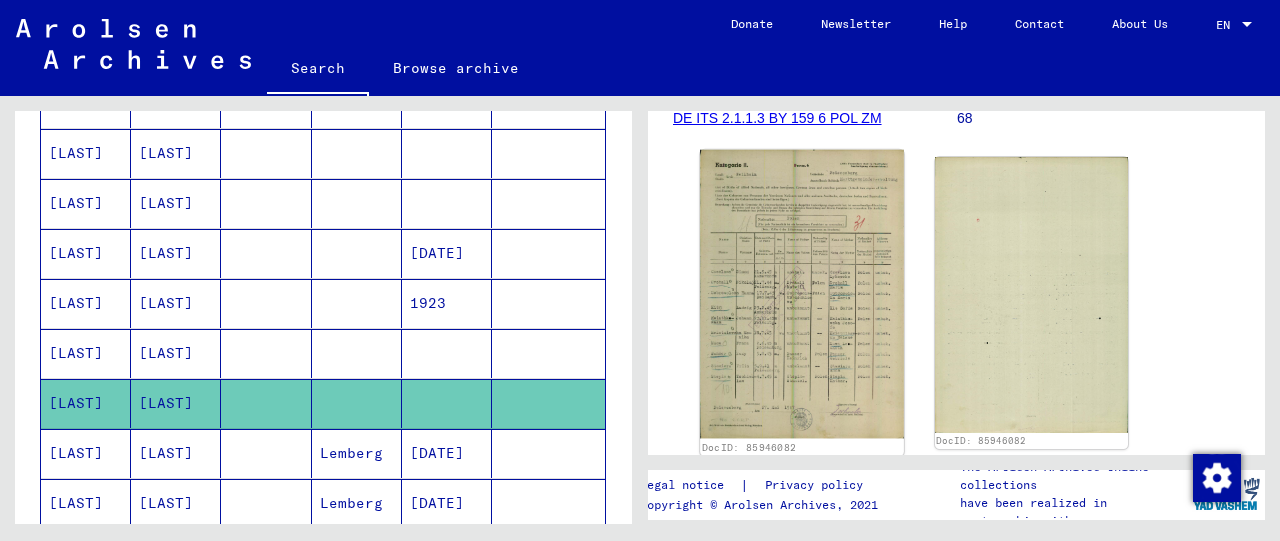 click 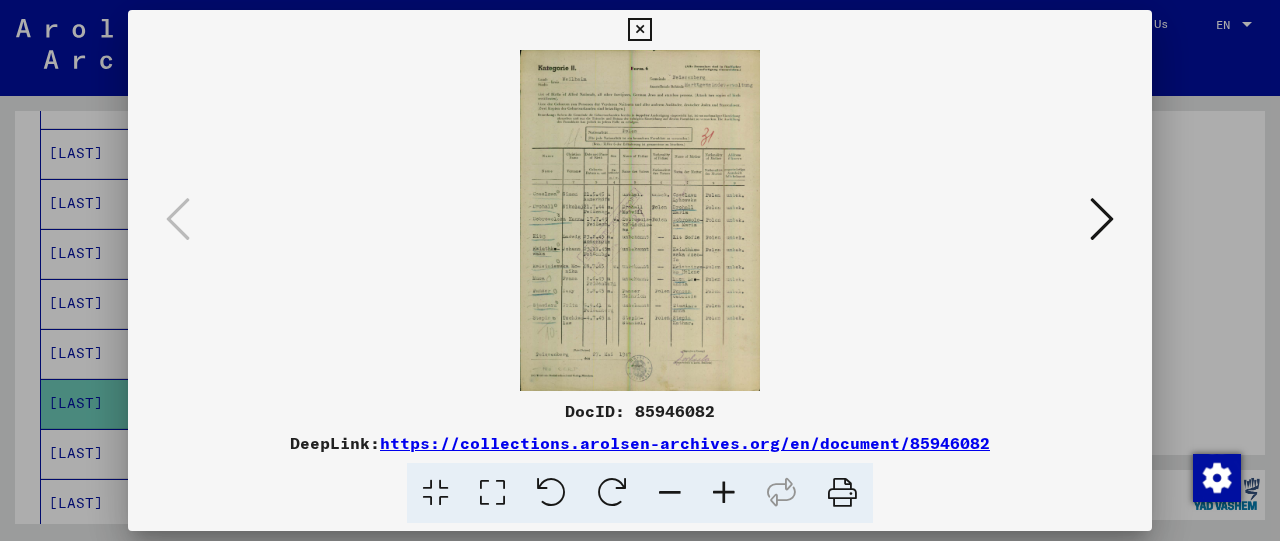 click at bounding box center (724, 493) 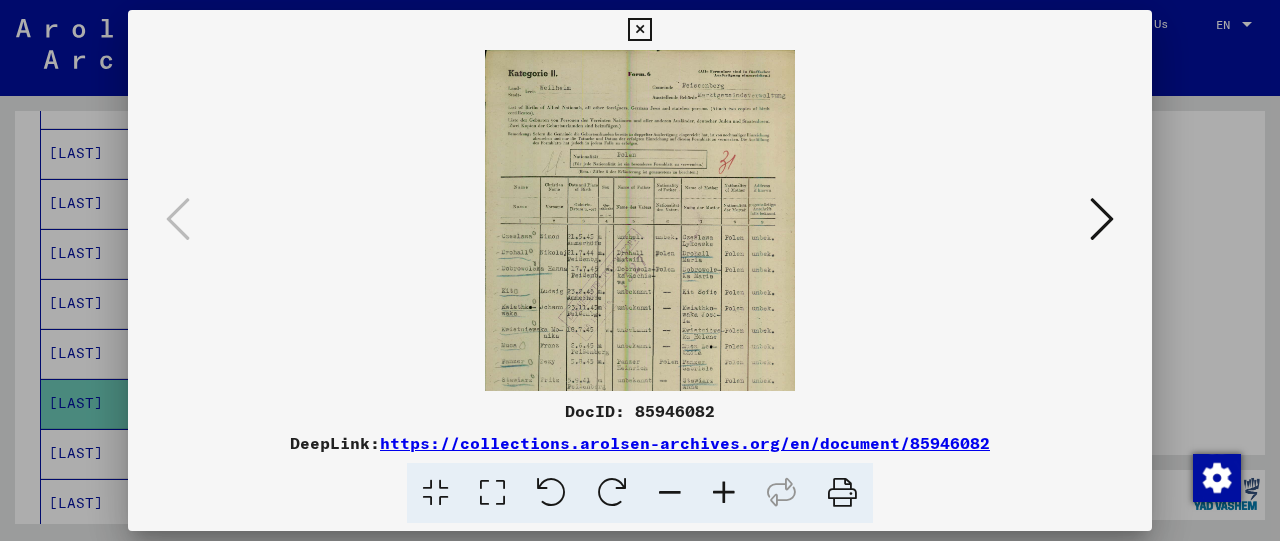 click at bounding box center (724, 493) 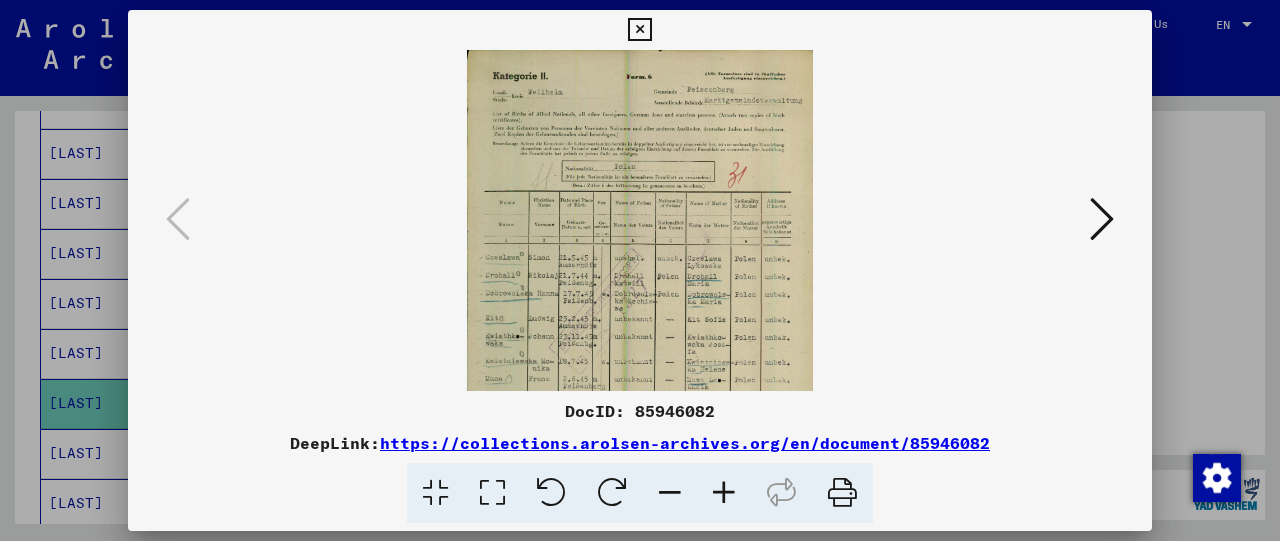 click at bounding box center (724, 493) 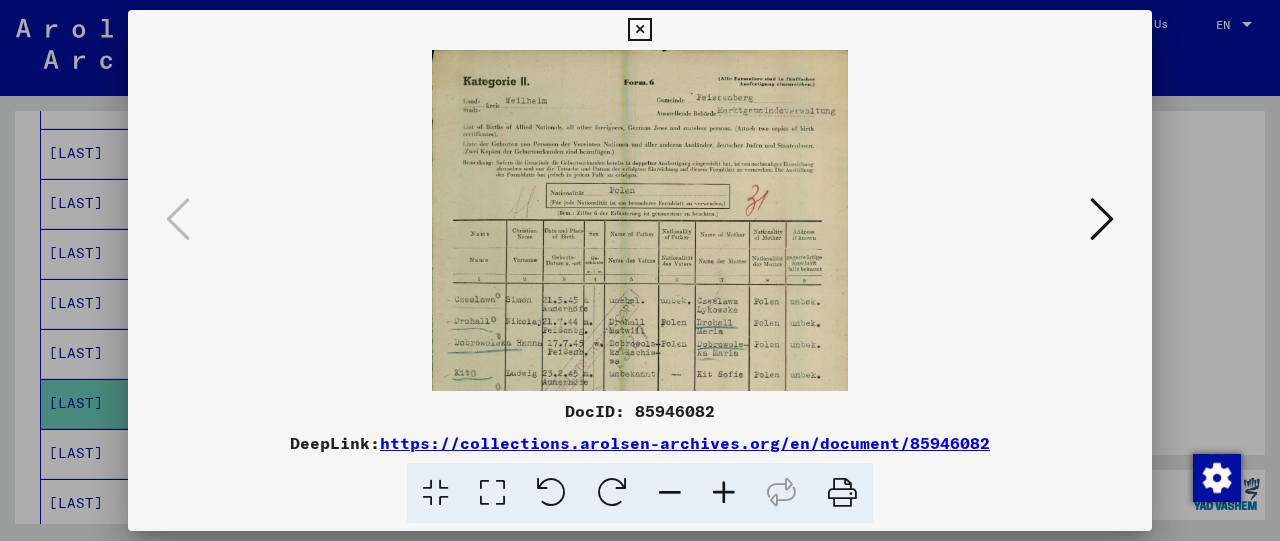 click at bounding box center [724, 493] 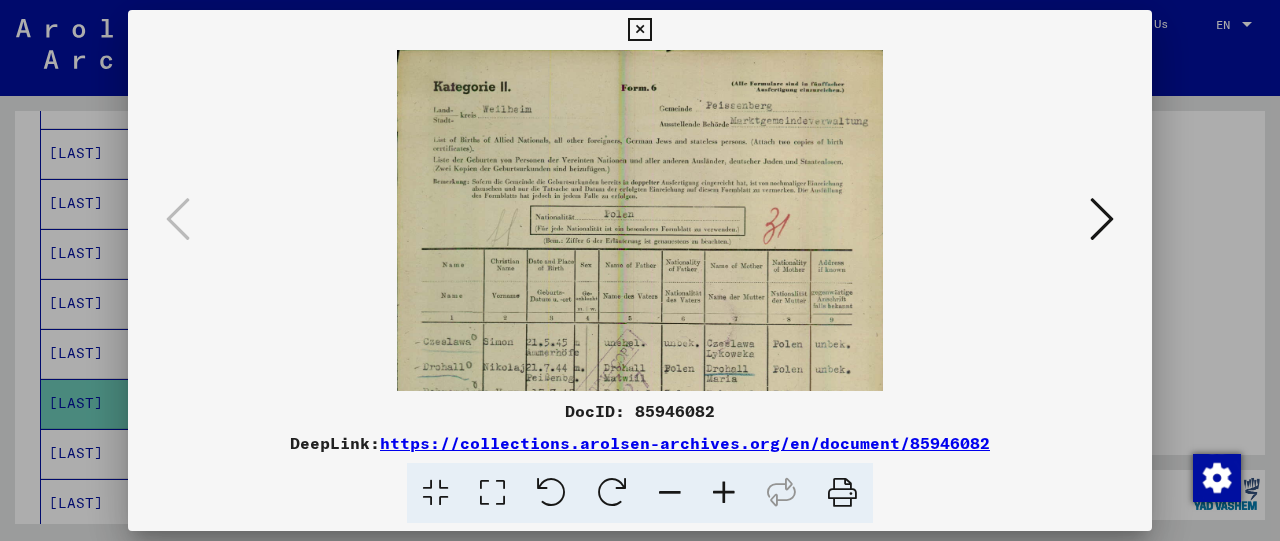 click at bounding box center [724, 493] 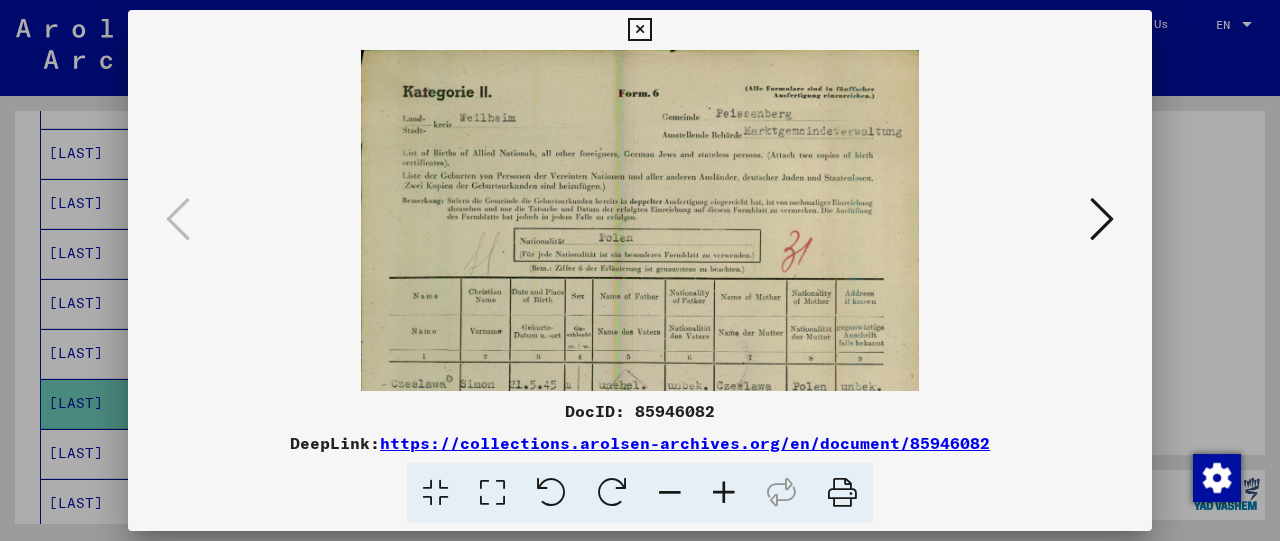 click at bounding box center [724, 493] 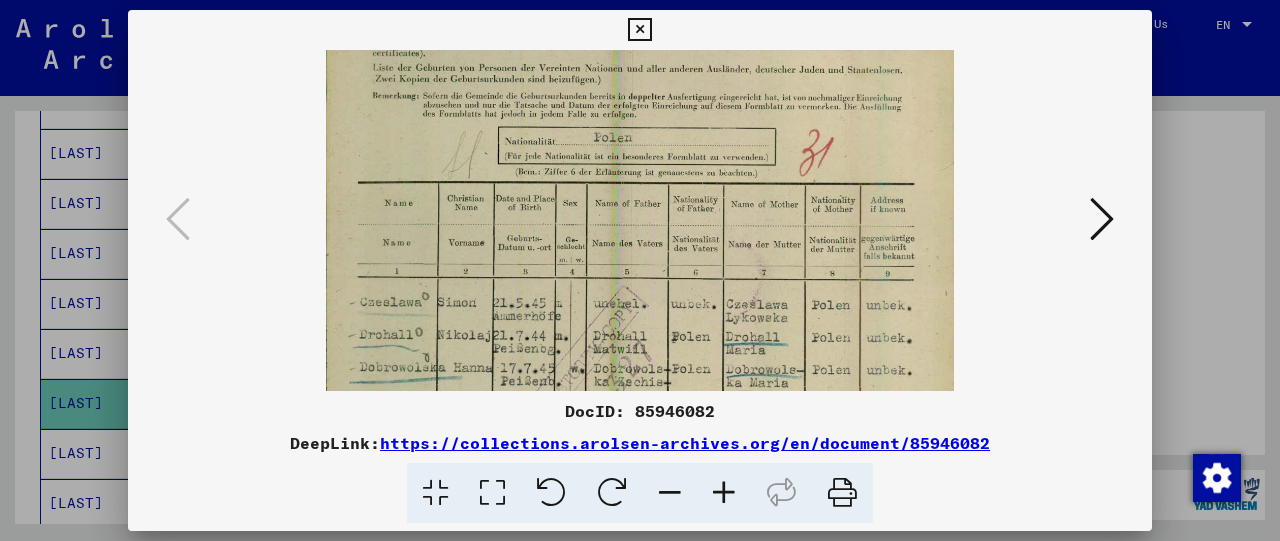 drag, startPoint x: 657, startPoint y: 151, endPoint x: 631, endPoint y: 247, distance: 99.458534 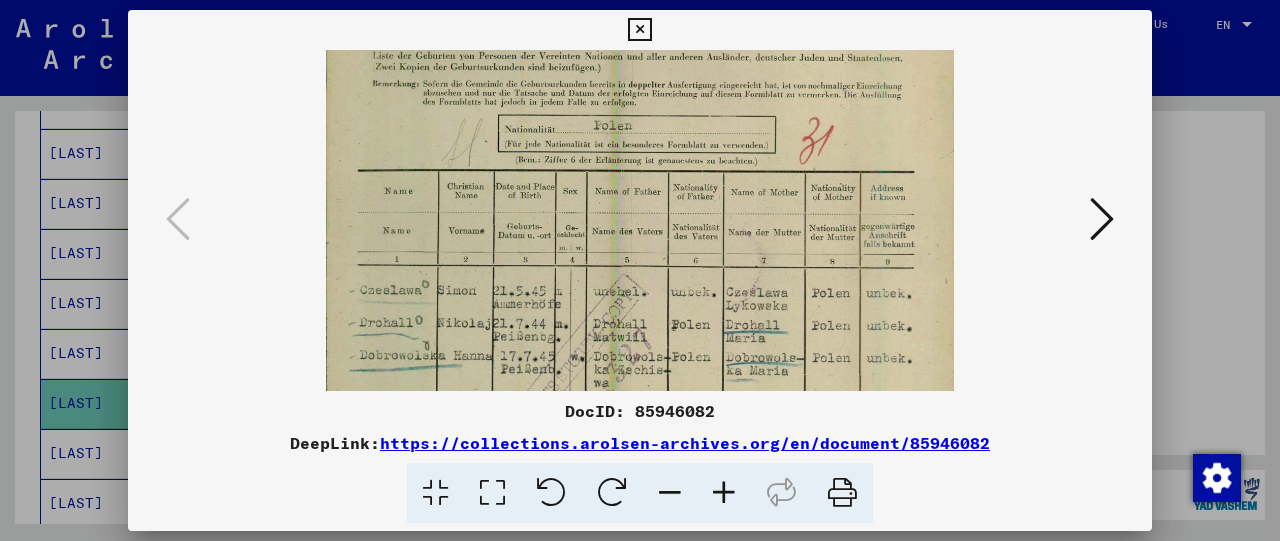 drag, startPoint x: 618, startPoint y: 289, endPoint x: 653, endPoint y: 189, distance: 105.9481 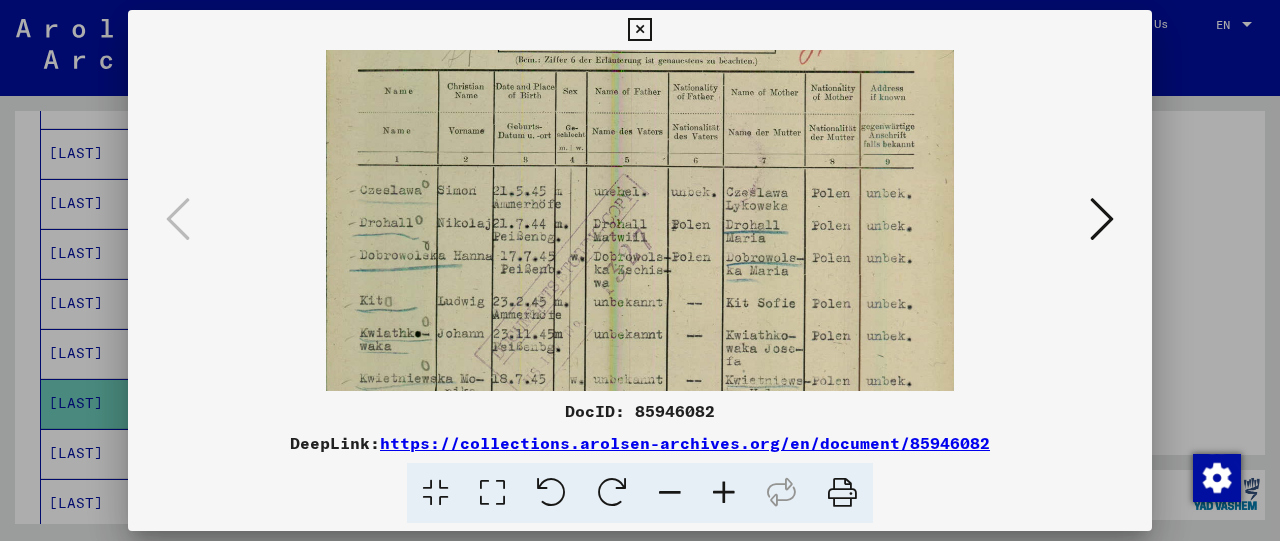 click at bounding box center (639, 30) 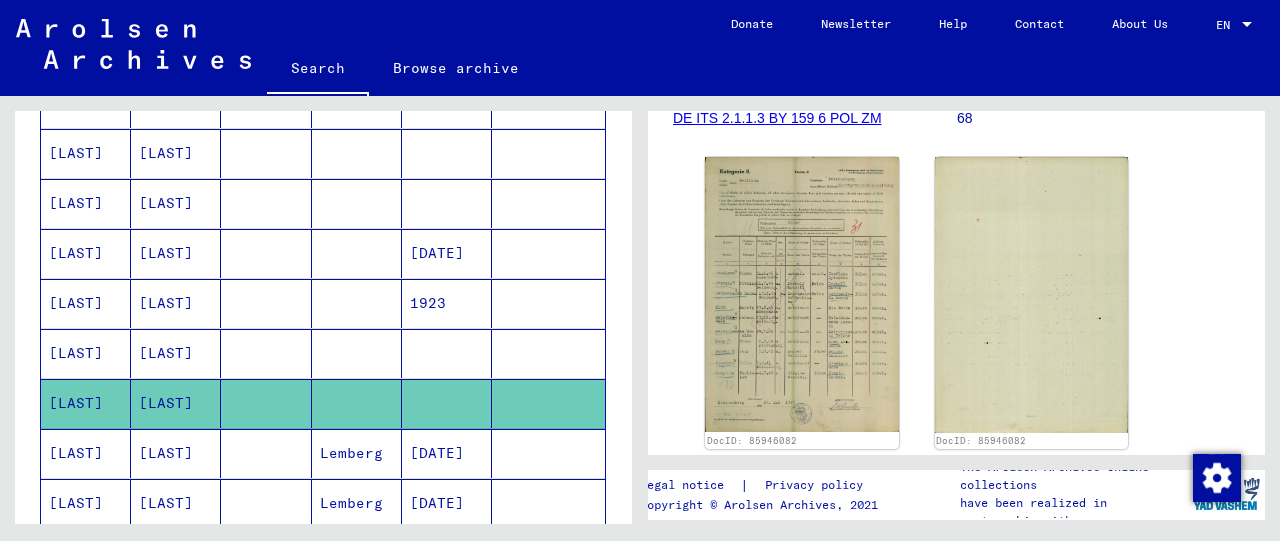 click at bounding box center (447, 403) 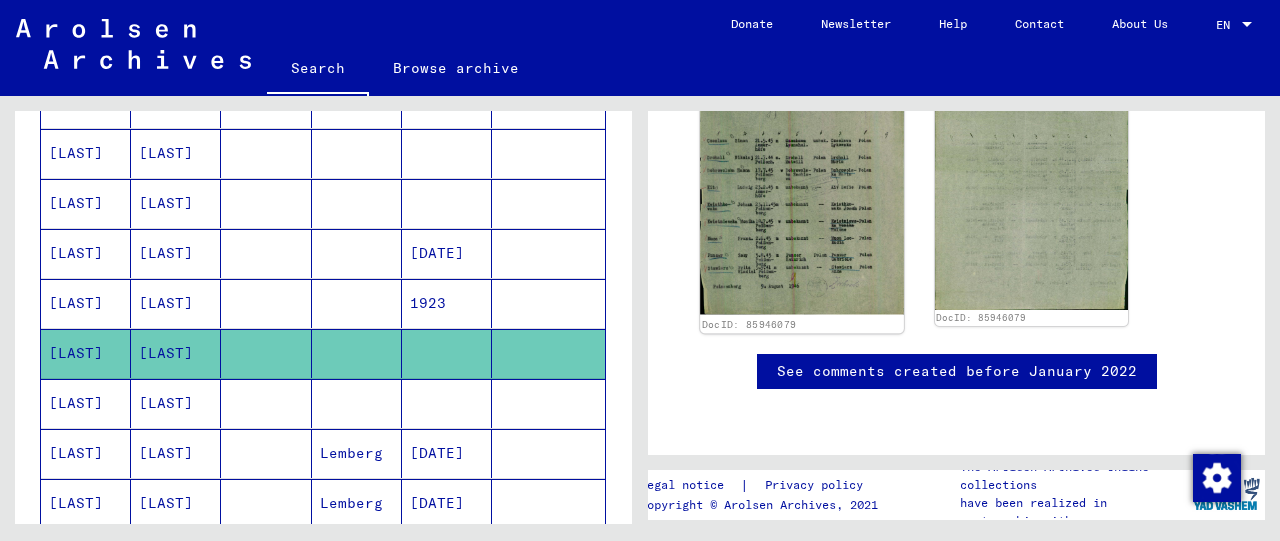 click 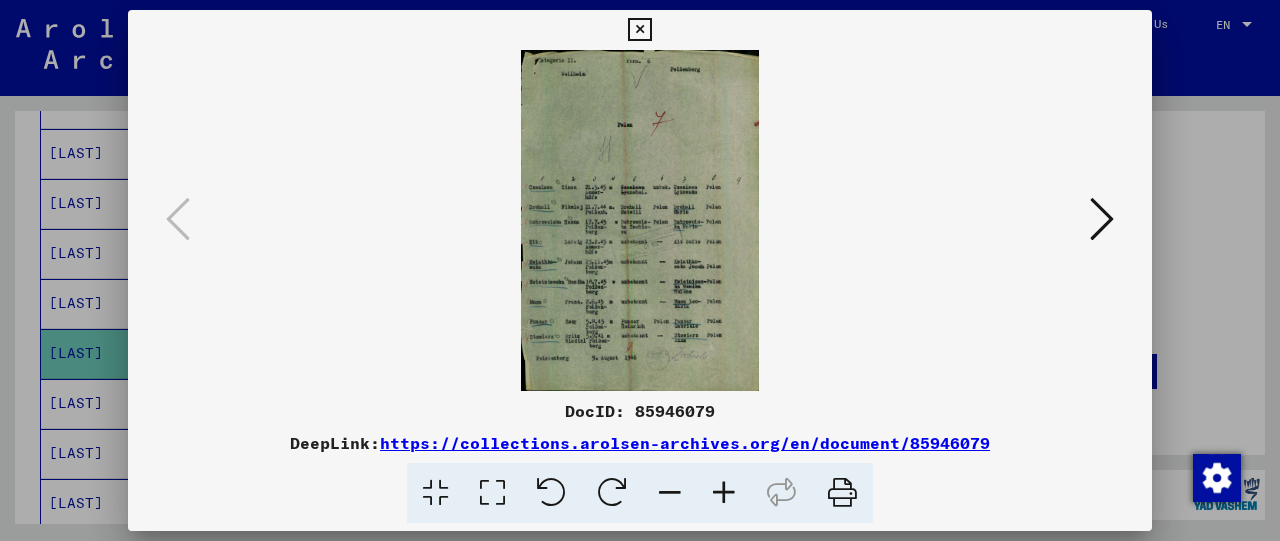 scroll, scrollTop: 479, scrollLeft: 0, axis: vertical 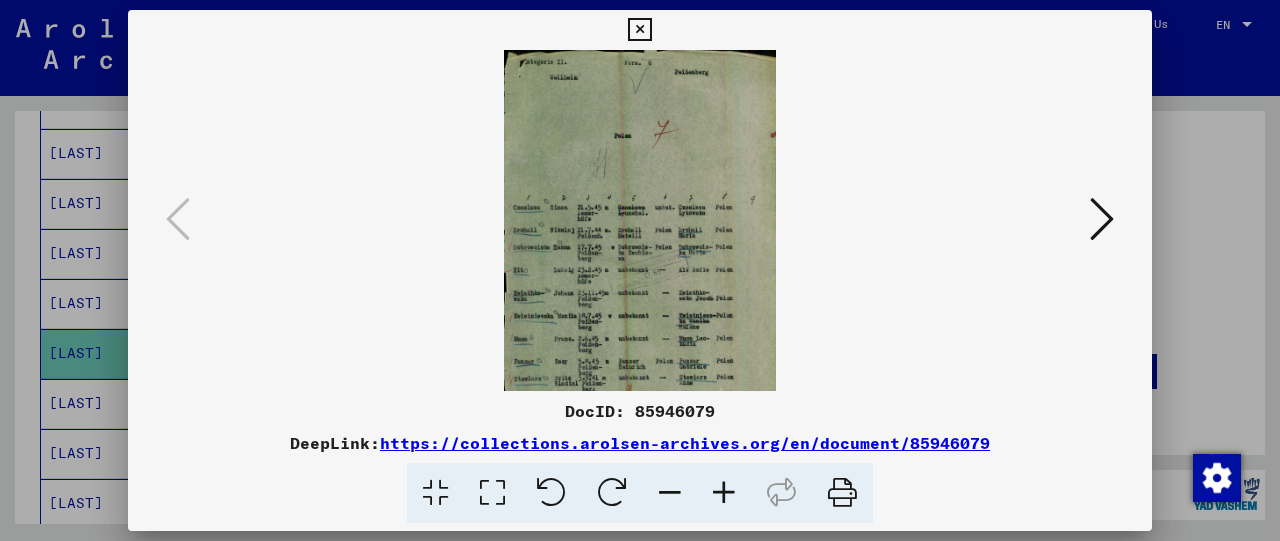 click at bounding box center (724, 493) 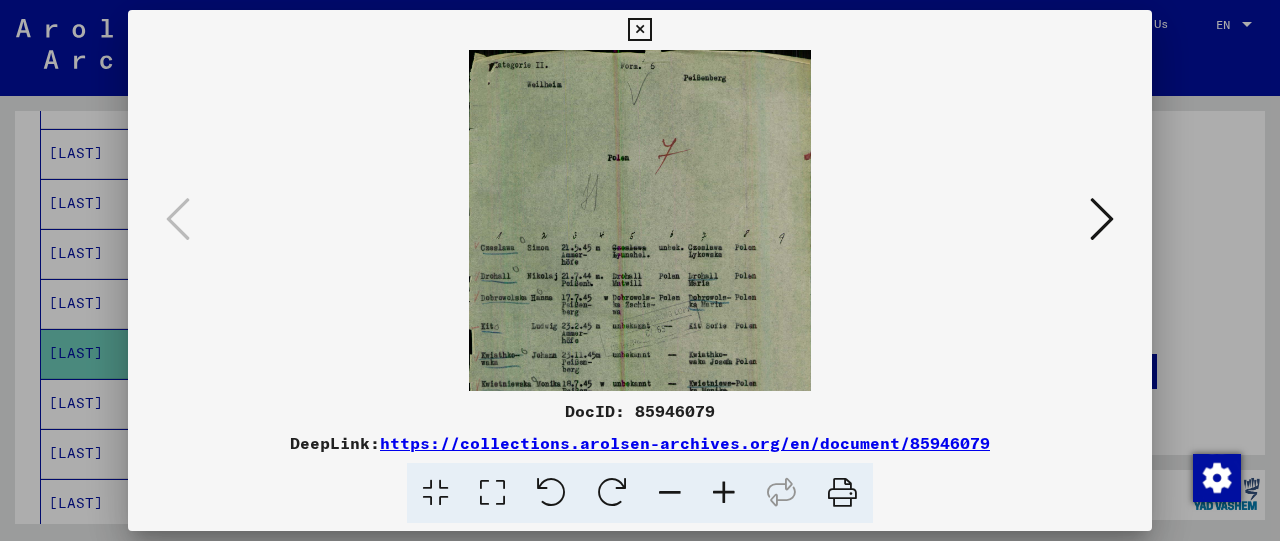 click at bounding box center [724, 493] 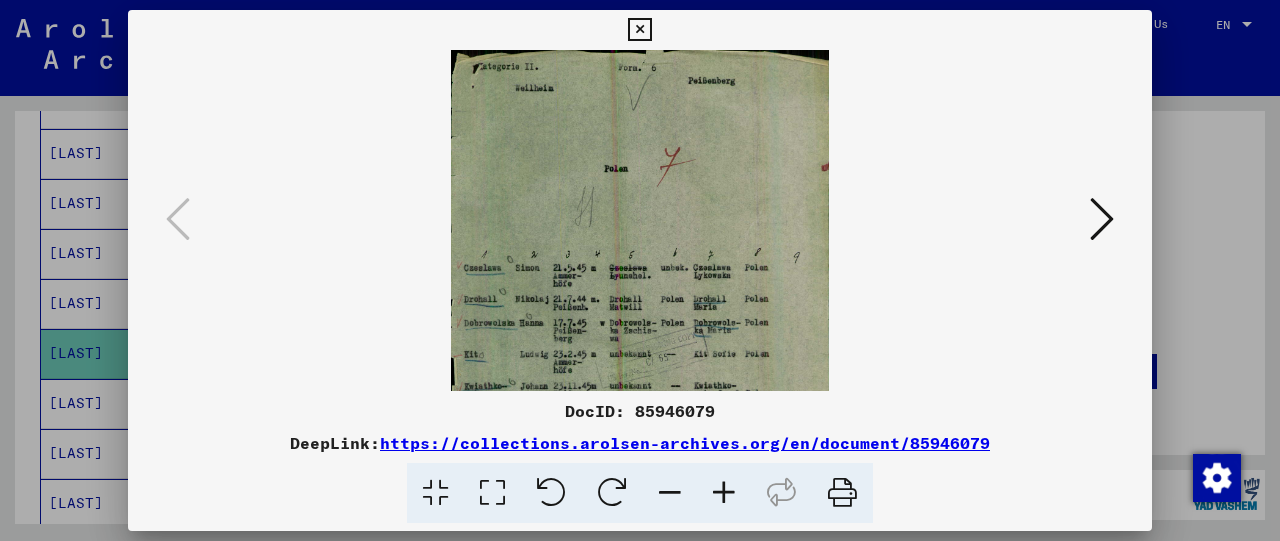 click at bounding box center (724, 493) 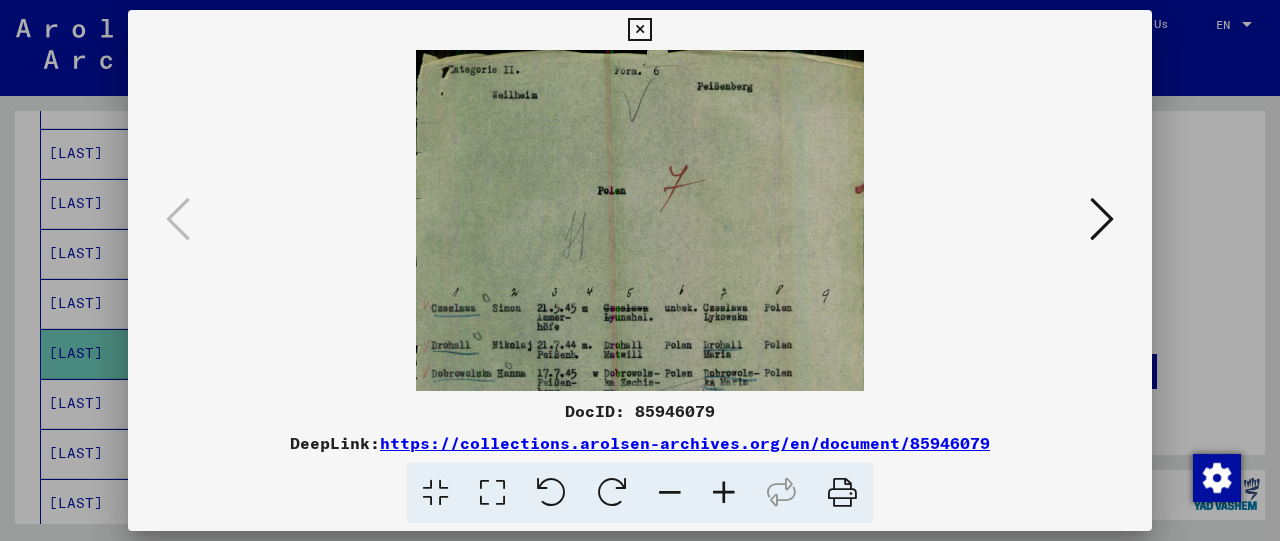 click at bounding box center (724, 493) 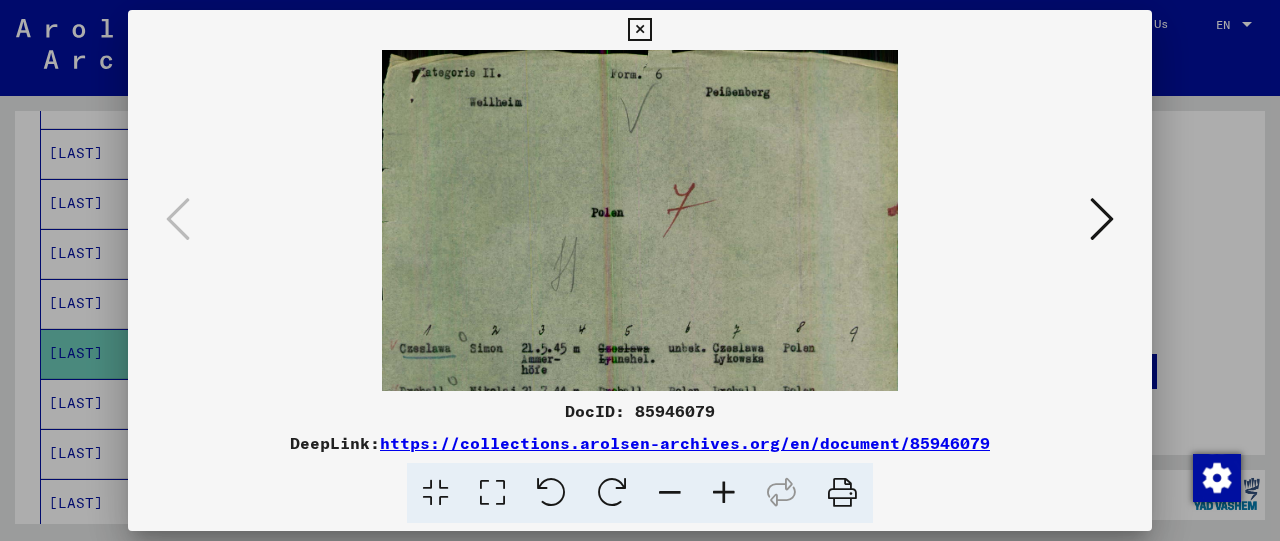 click at bounding box center (724, 493) 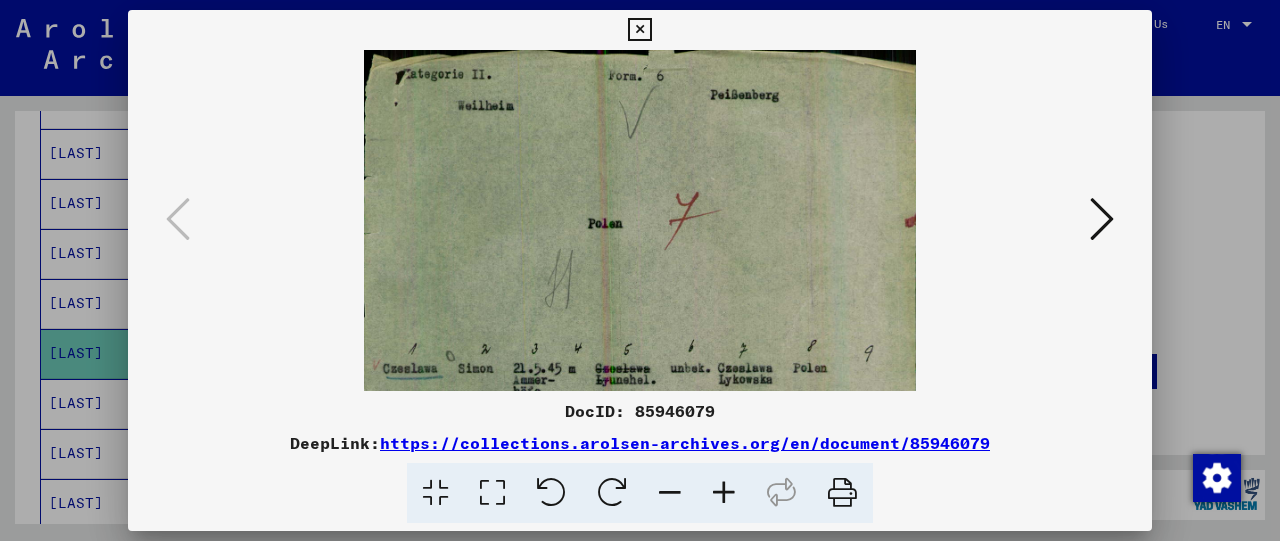 click at bounding box center [724, 493] 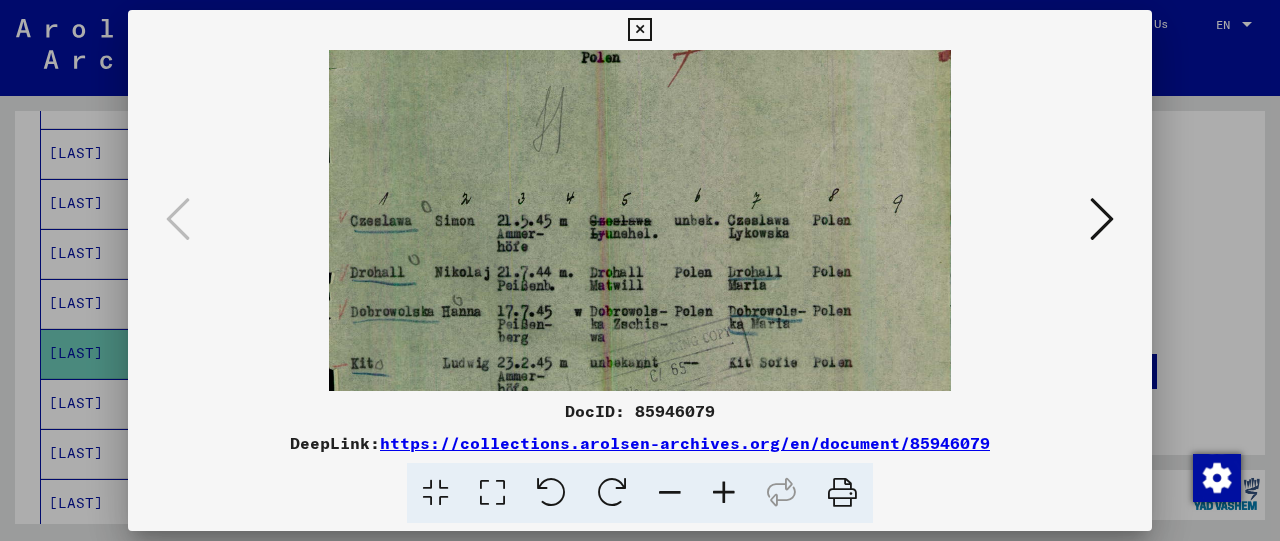 drag, startPoint x: 609, startPoint y: 289, endPoint x: 631, endPoint y: 102, distance: 188.28967 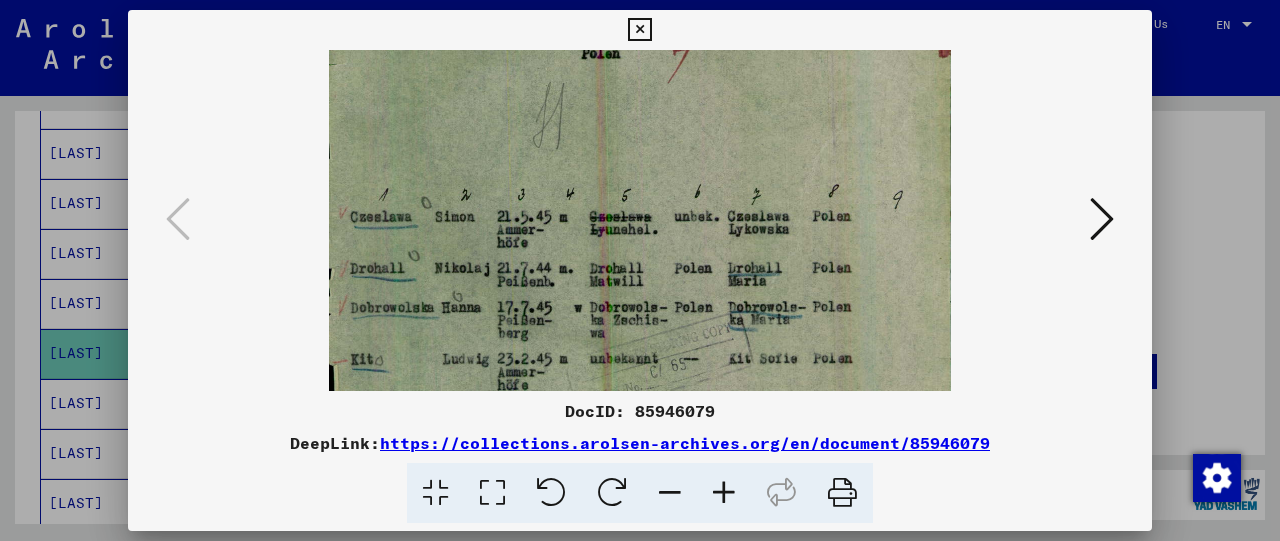 drag, startPoint x: 604, startPoint y: 265, endPoint x: 638, endPoint y: 141, distance: 128.57683 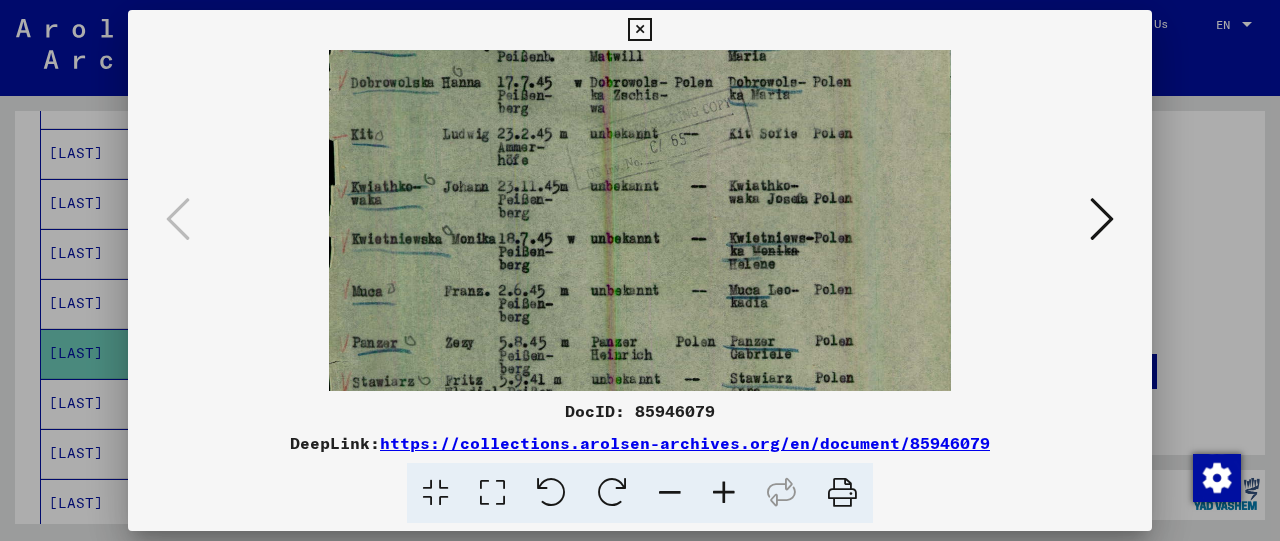 scroll, scrollTop: 475, scrollLeft: 0, axis: vertical 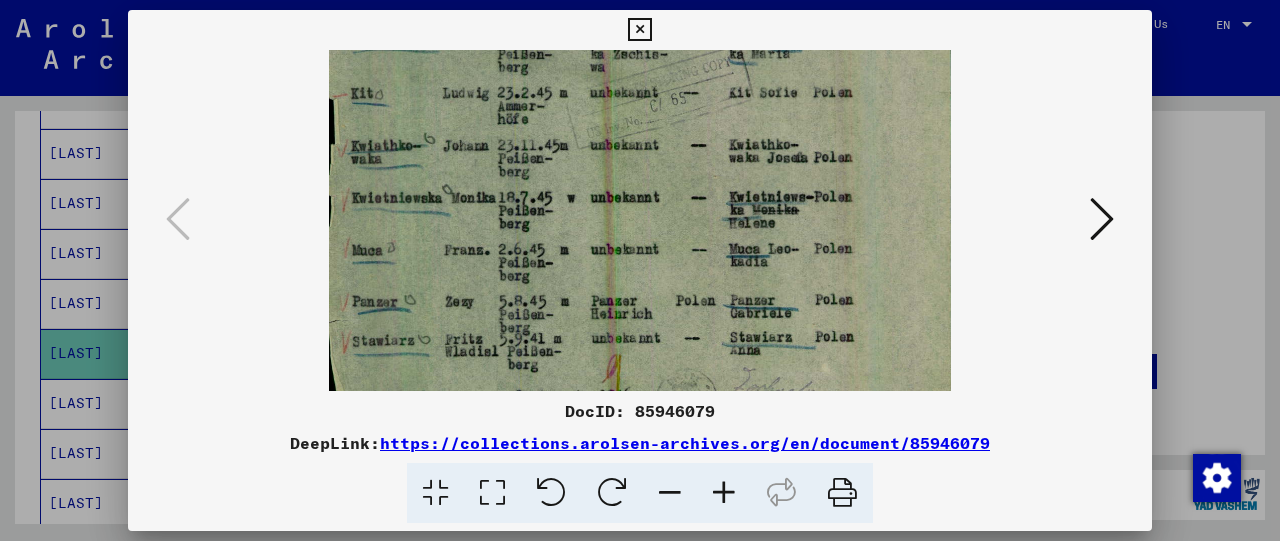 drag, startPoint x: 664, startPoint y: 293, endPoint x: 847, endPoint y: 77, distance: 283.0989 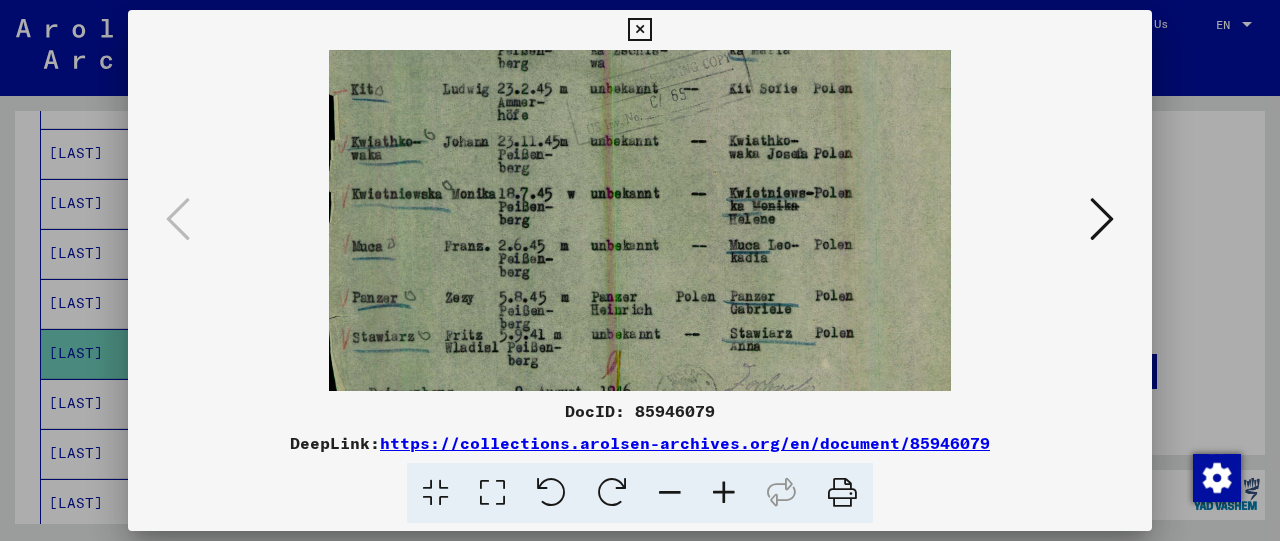 click at bounding box center [640, 33] 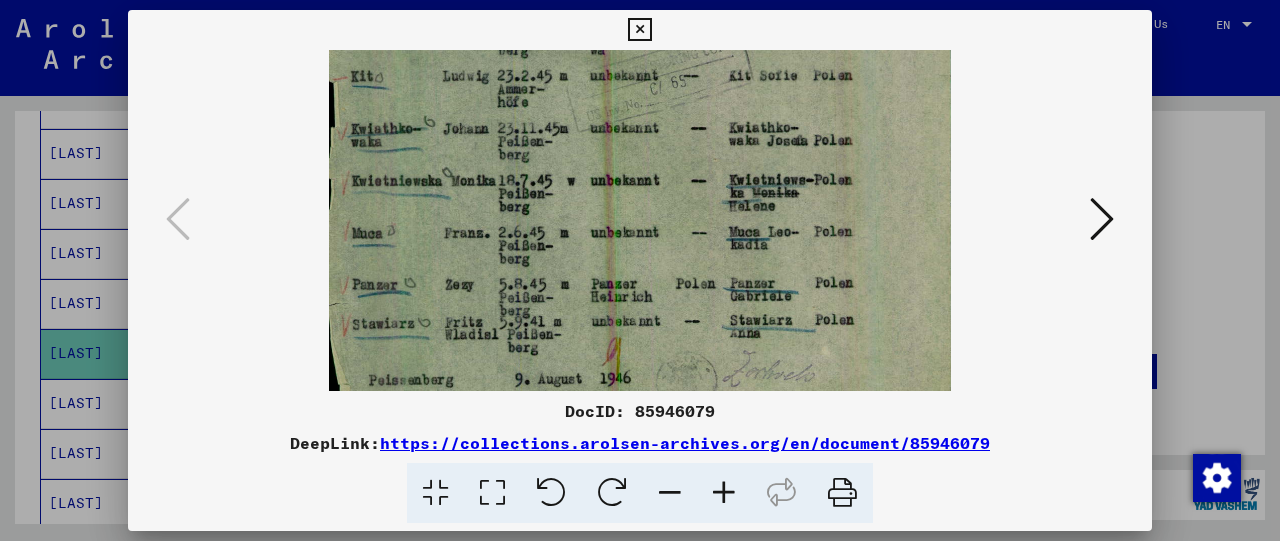 drag, startPoint x: 741, startPoint y: 238, endPoint x: 783, endPoint y: 142, distance: 104.78549 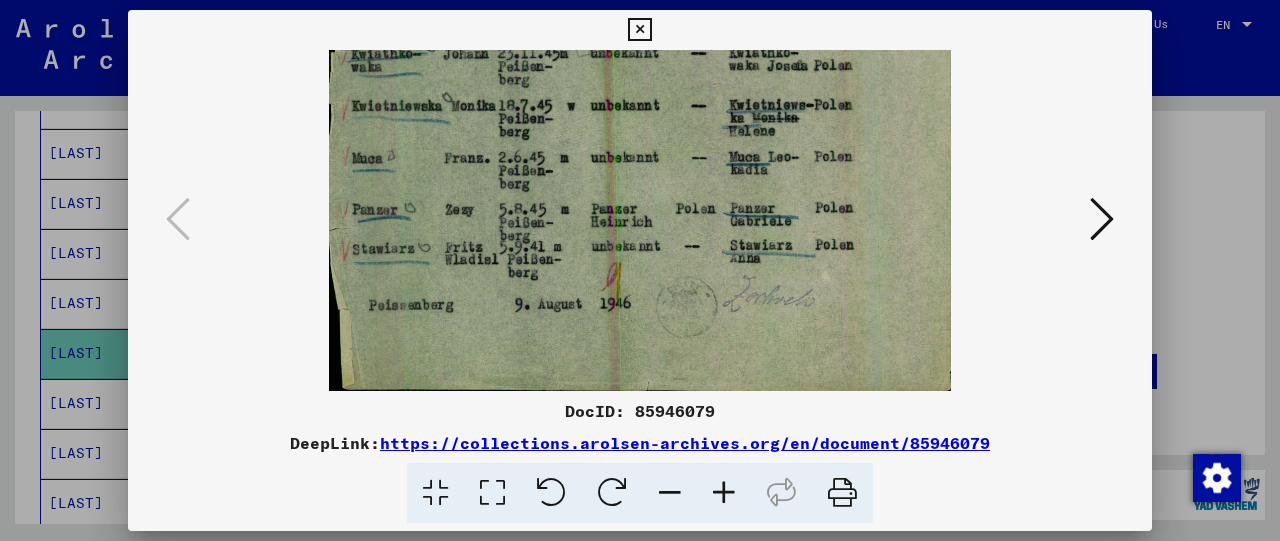 click at bounding box center [639, 30] 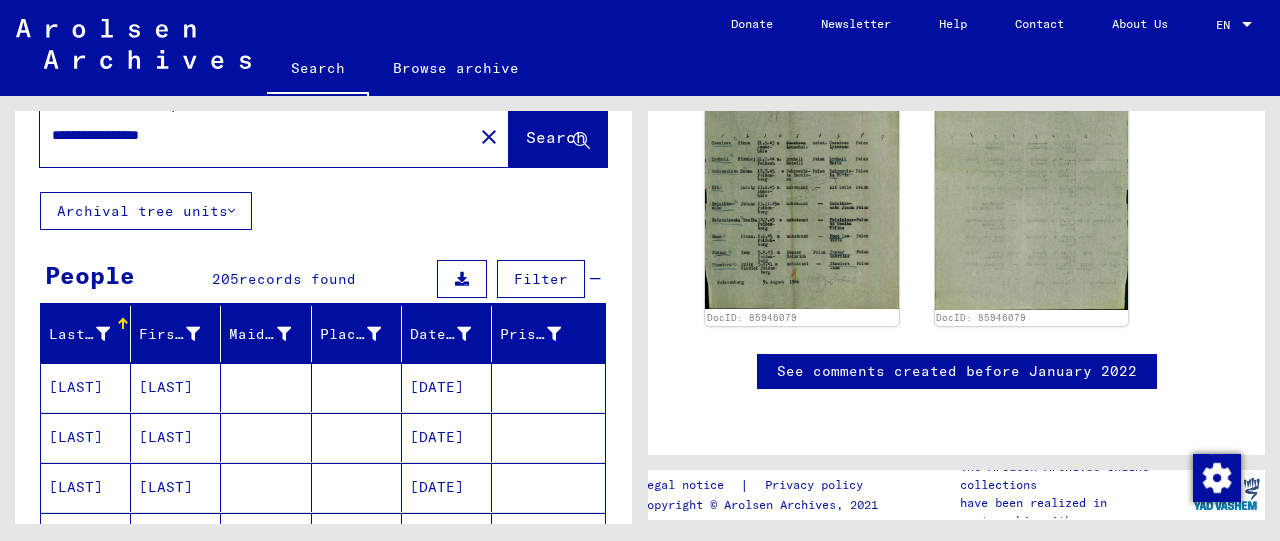 scroll, scrollTop: 0, scrollLeft: 0, axis: both 